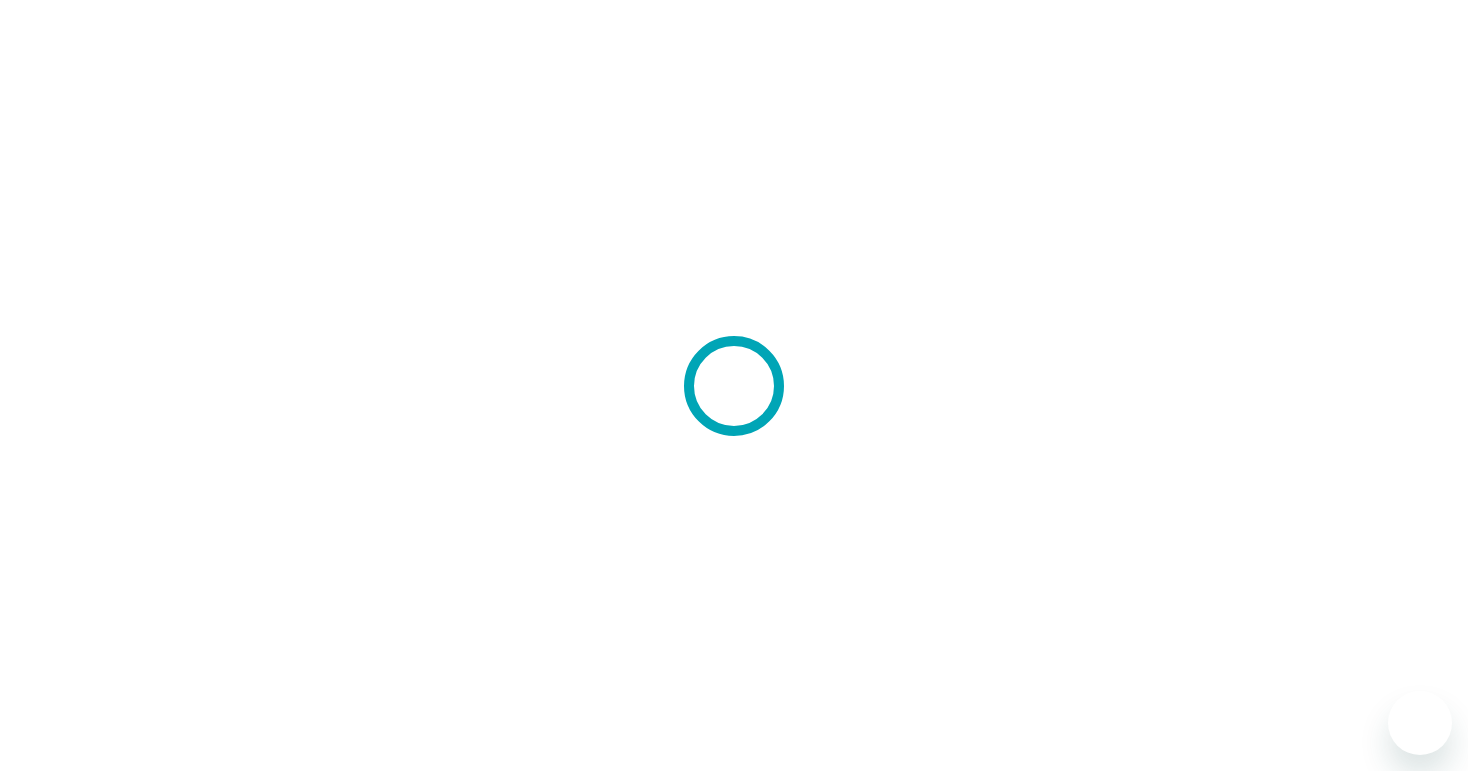 scroll, scrollTop: 0, scrollLeft: 0, axis: both 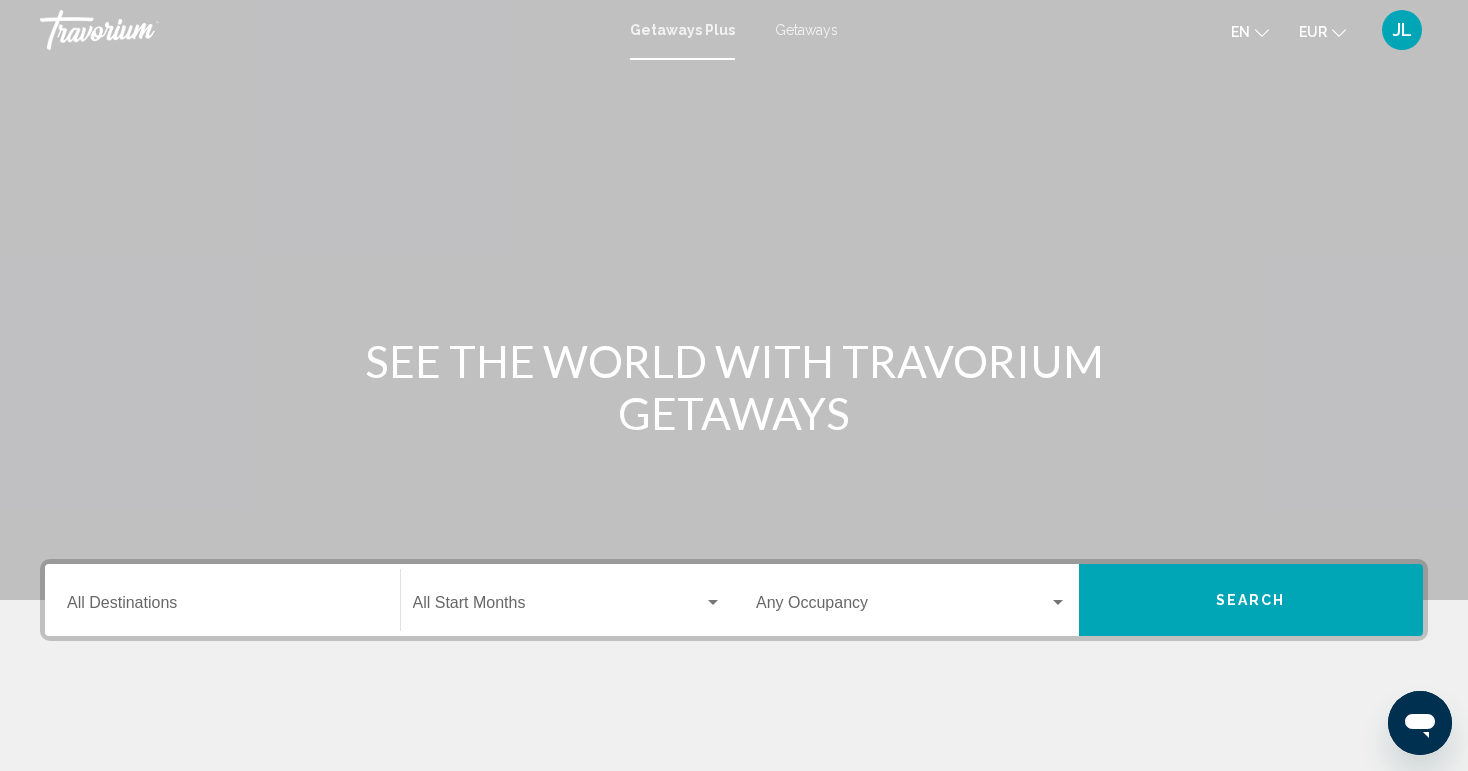 click on "Destination All Destinations" at bounding box center [222, 600] 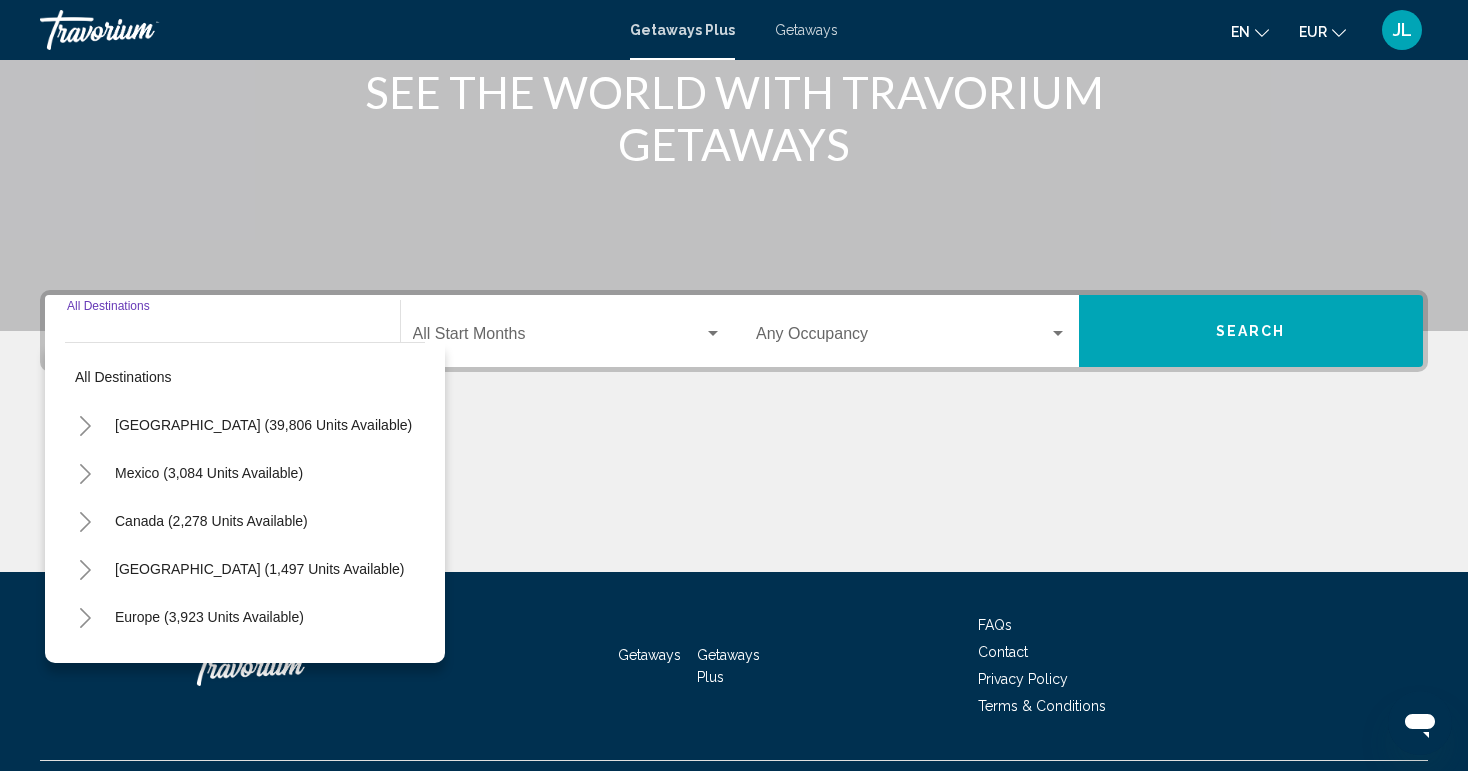 scroll, scrollTop: 315, scrollLeft: 0, axis: vertical 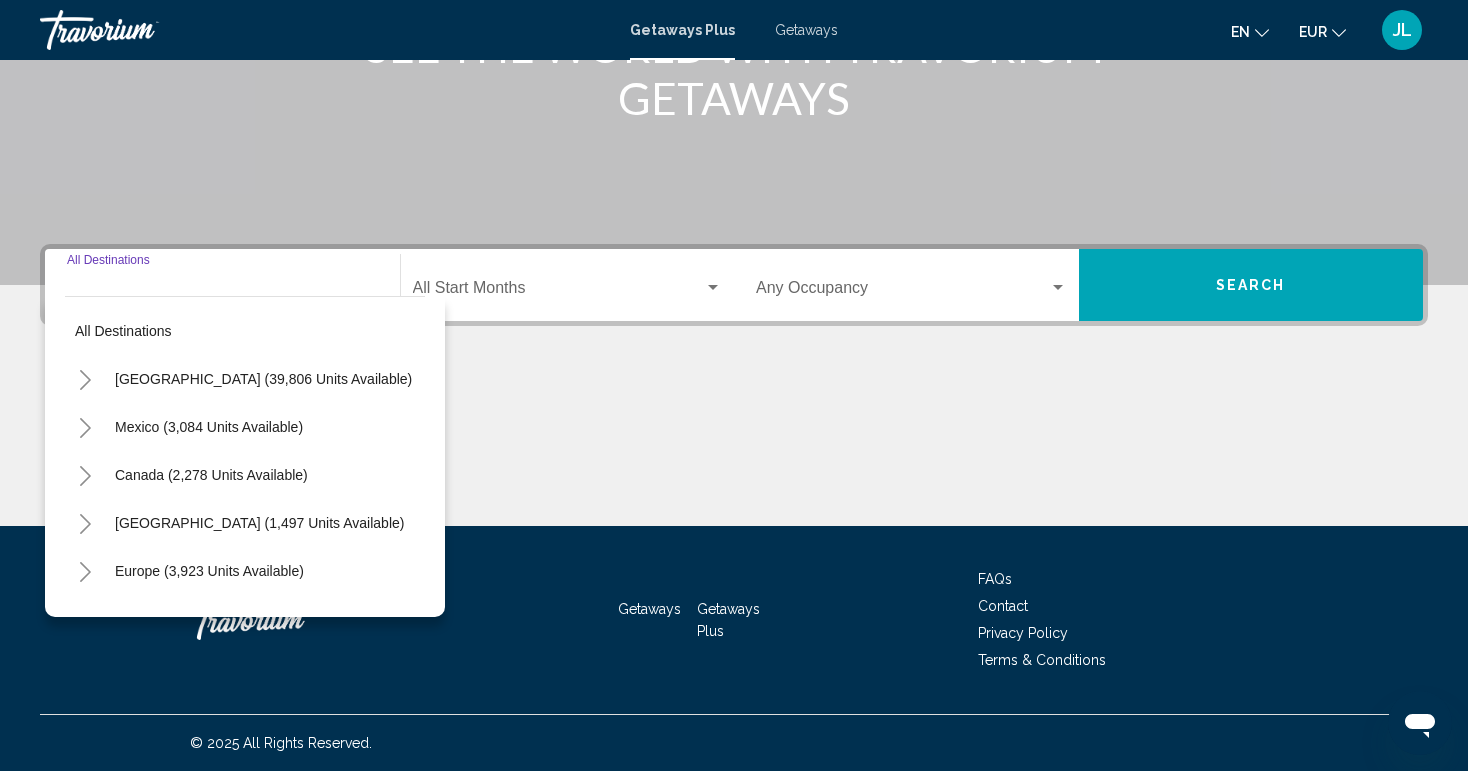 click 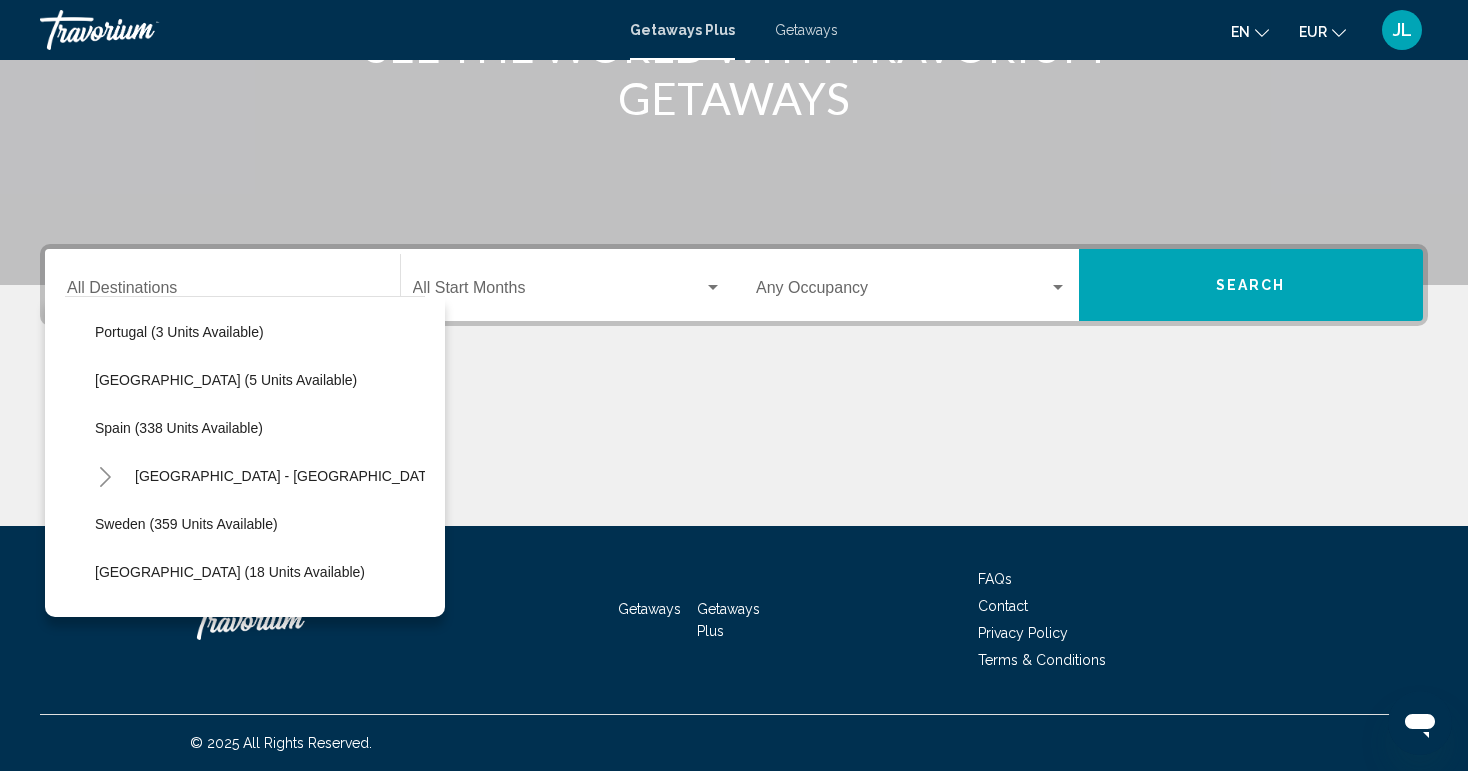 scroll, scrollTop: 622, scrollLeft: 0, axis: vertical 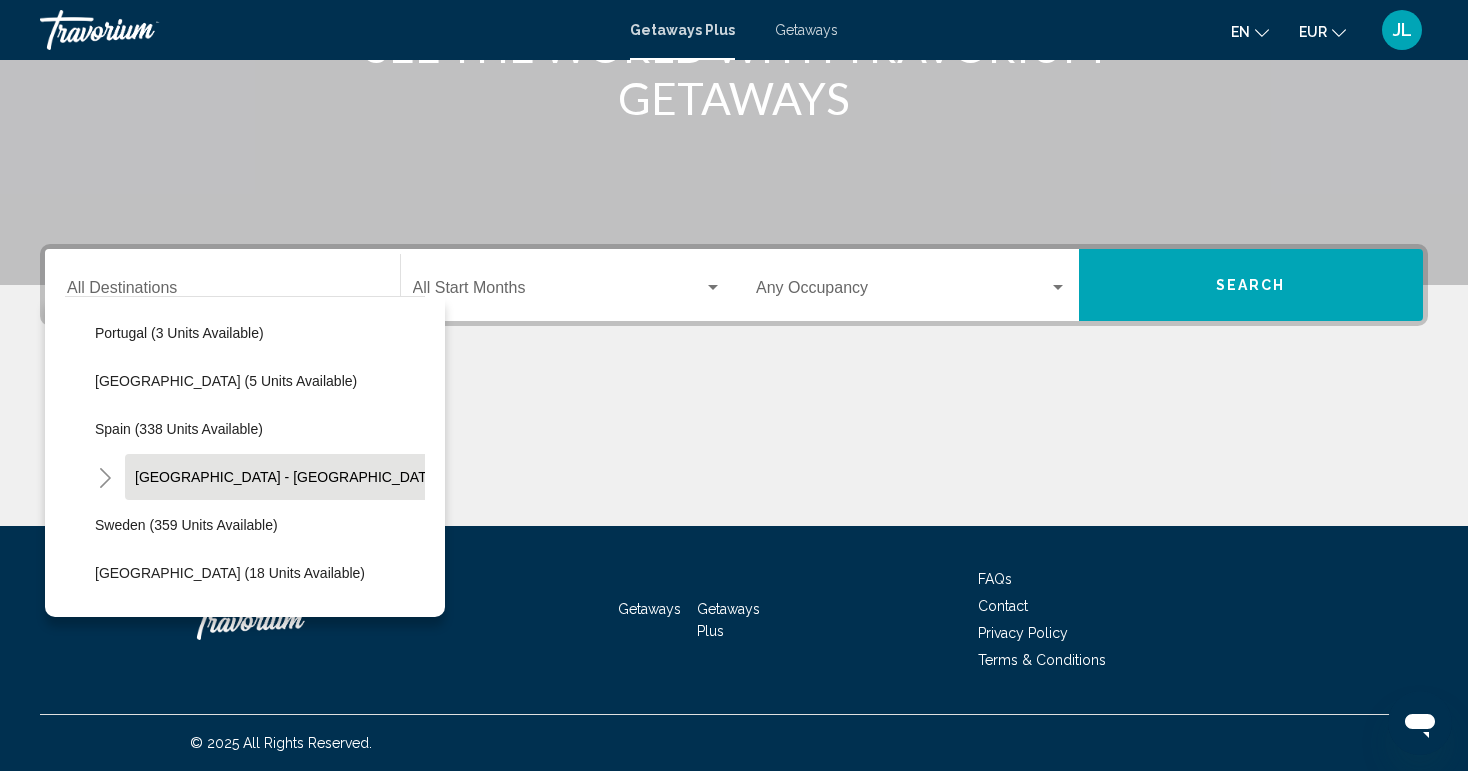 click on "[GEOGRAPHIC_DATA] - [GEOGRAPHIC_DATA] (388 units available)" 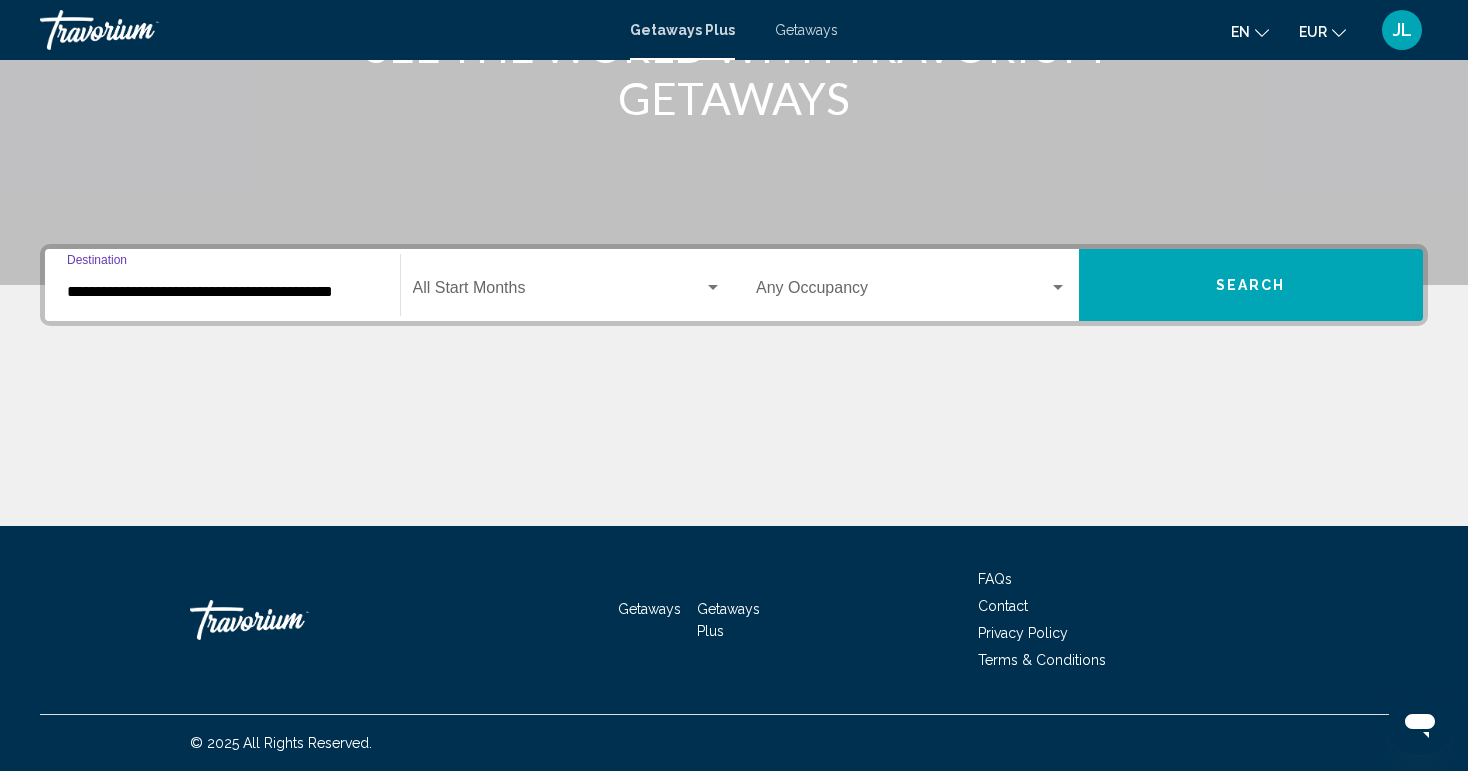 click on "Start Month All Start Months" 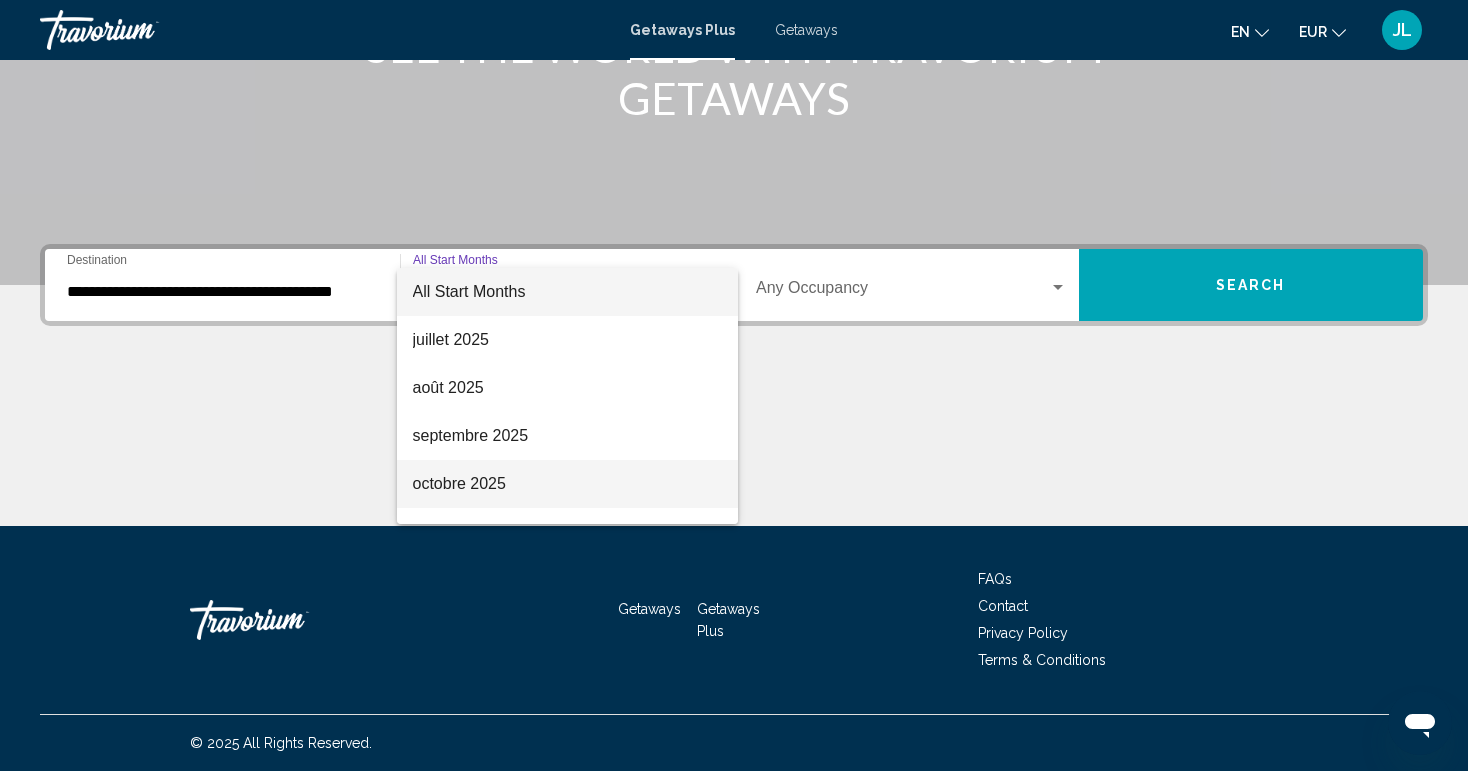click on "octobre 2025" at bounding box center (568, 484) 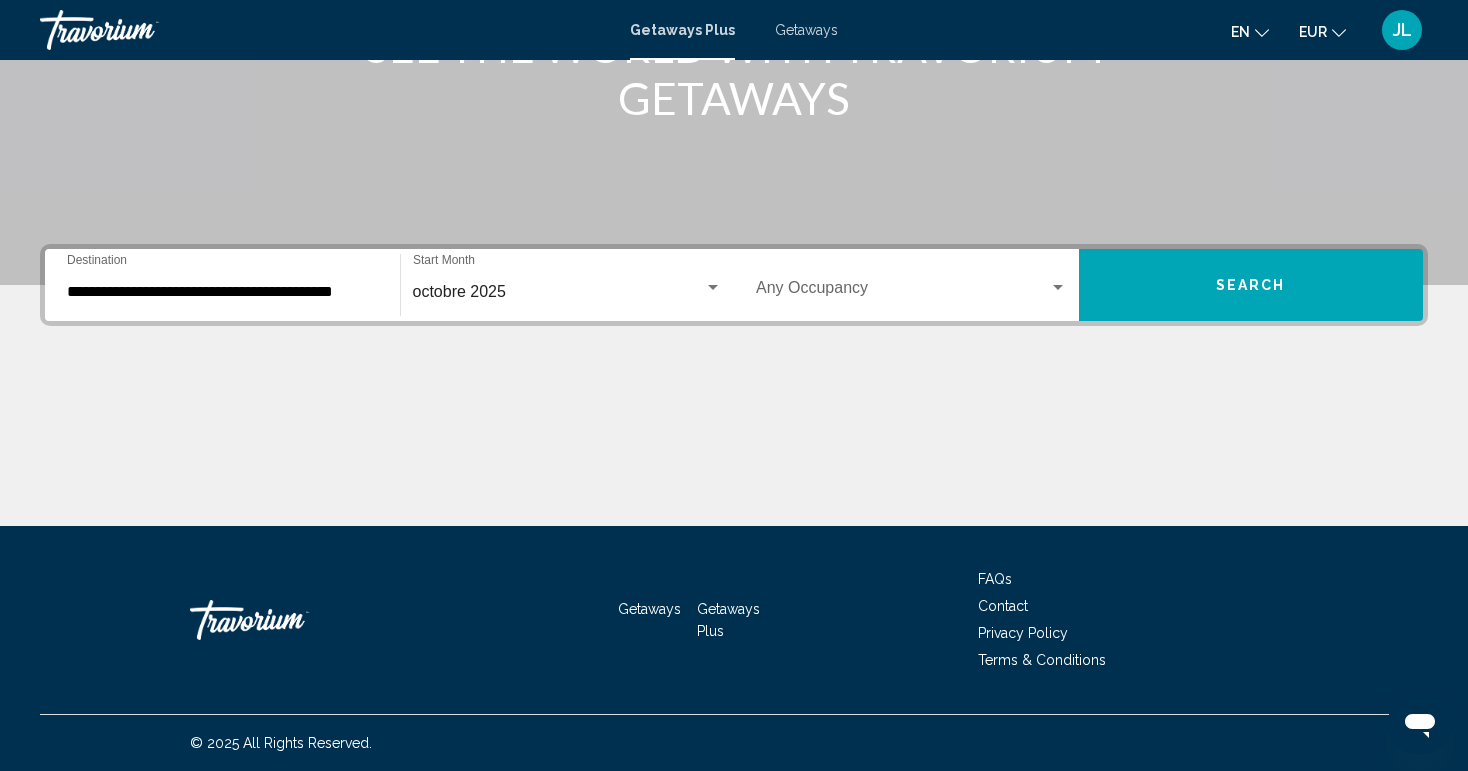 click on "Occupancy Any Occupancy" at bounding box center [911, 285] 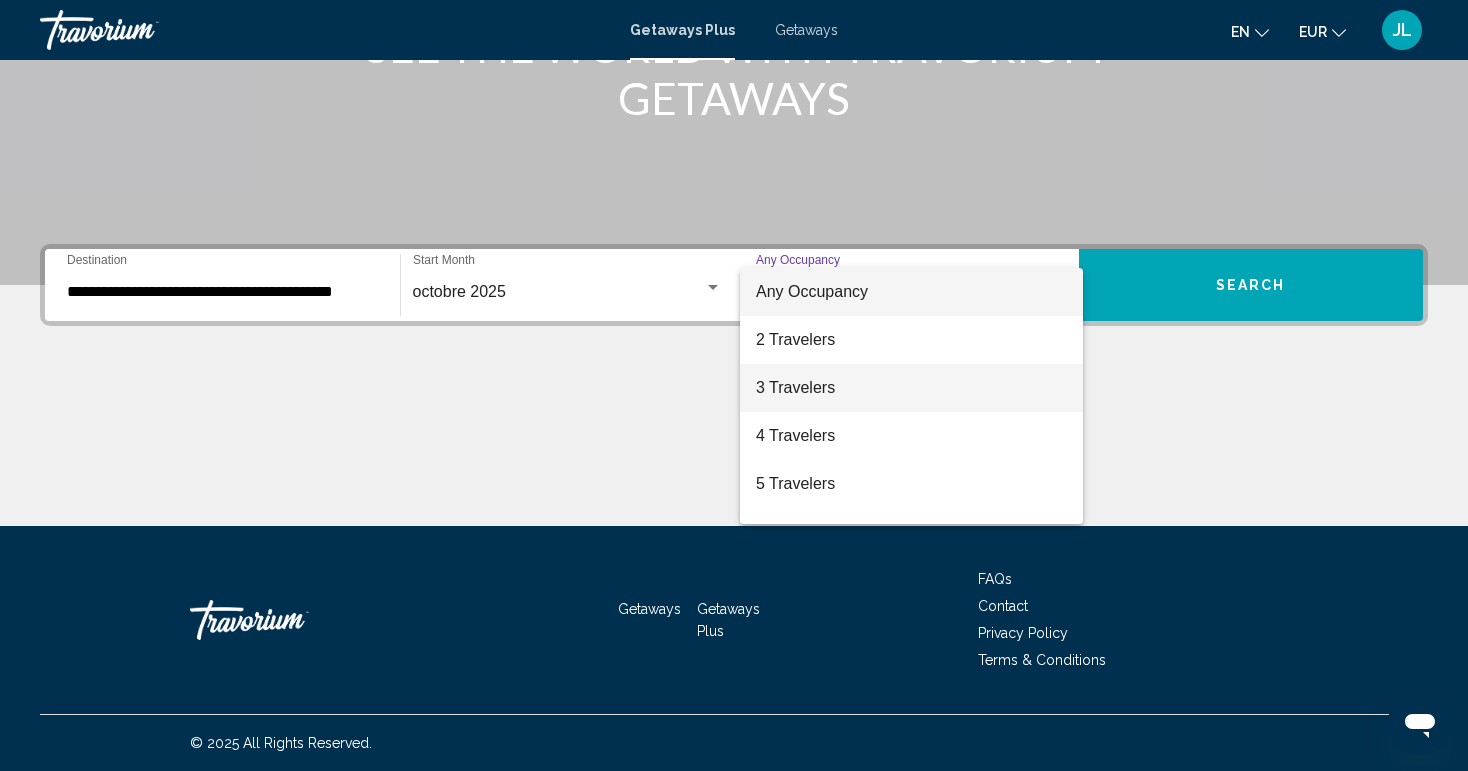 click on "3 Travelers" at bounding box center [911, 388] 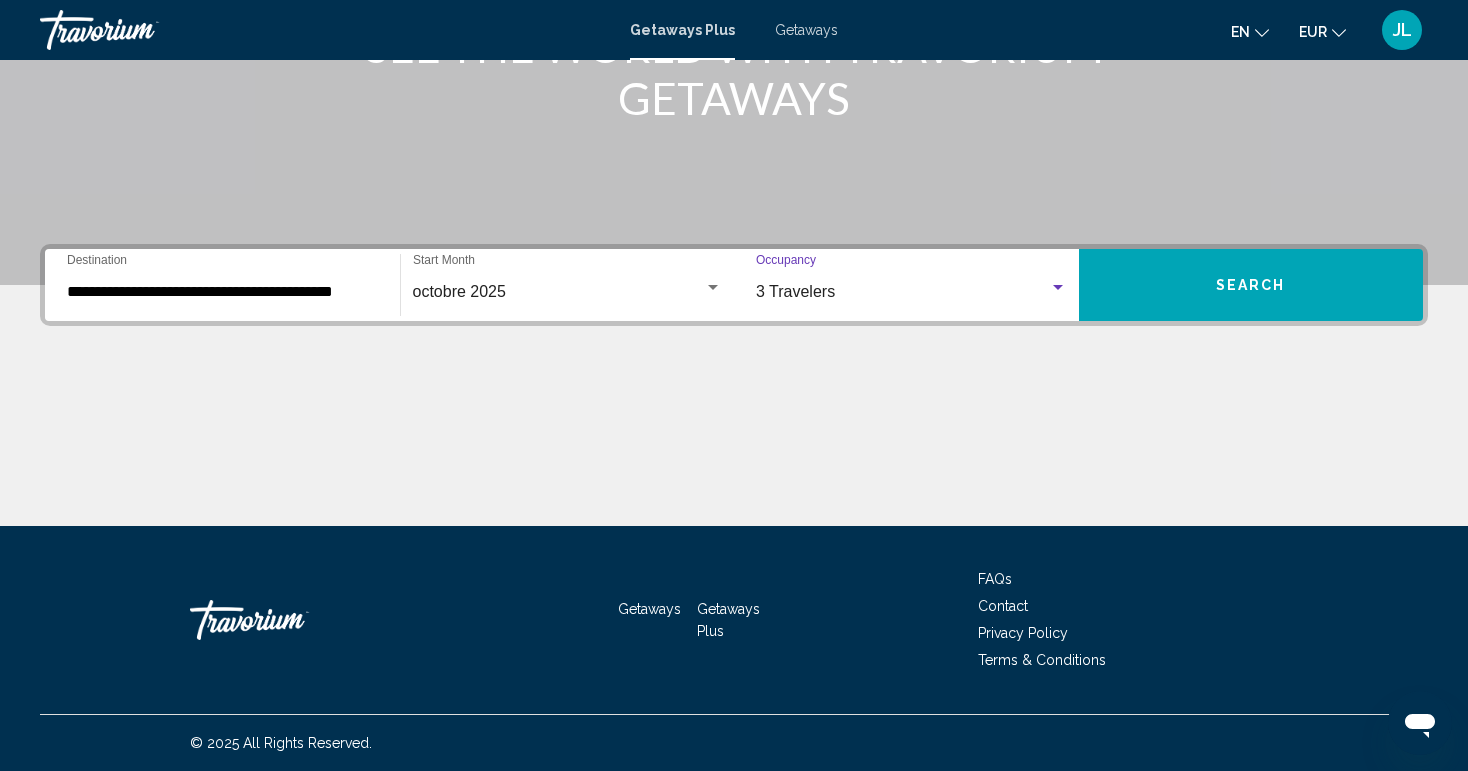 click on "Search" at bounding box center [1251, 285] 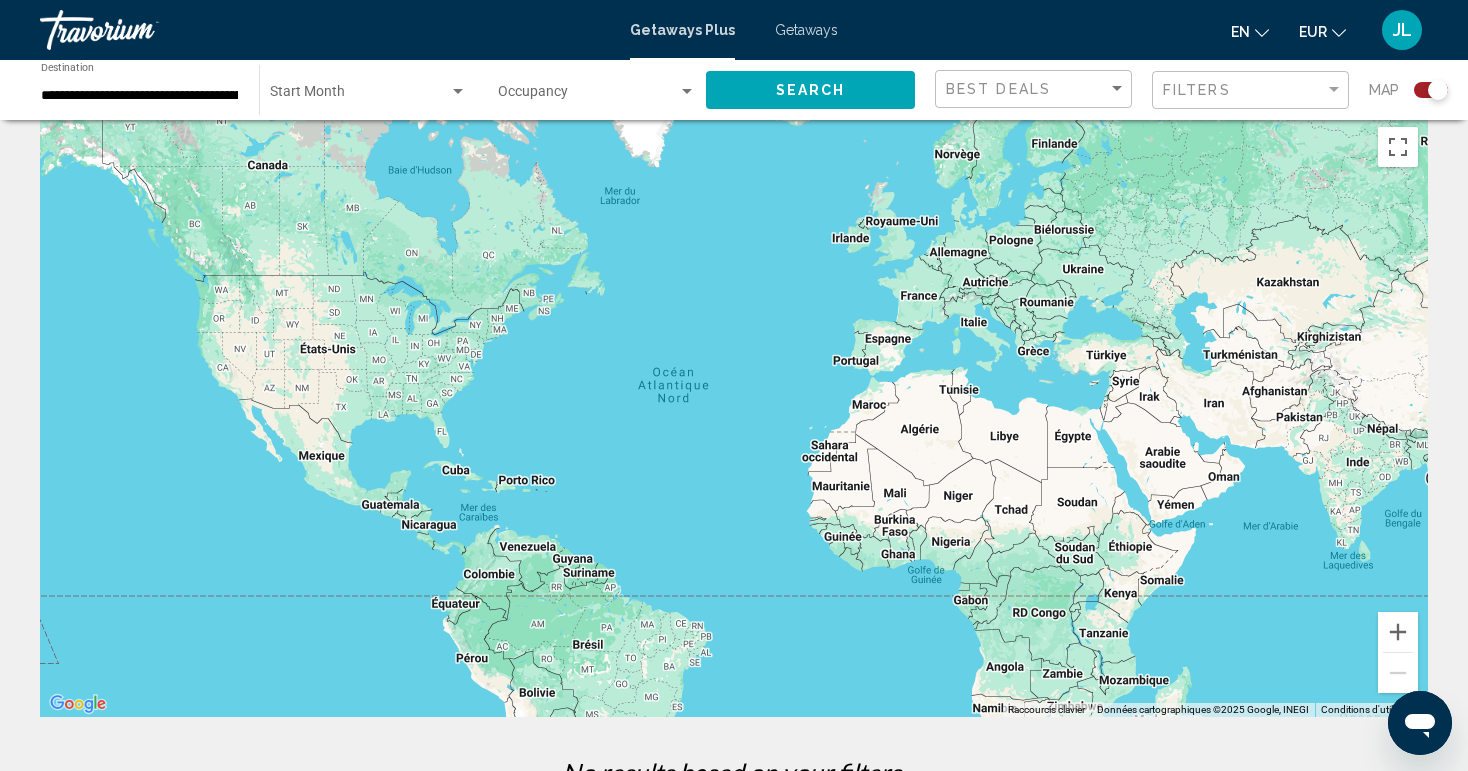 scroll, scrollTop: 20, scrollLeft: 0, axis: vertical 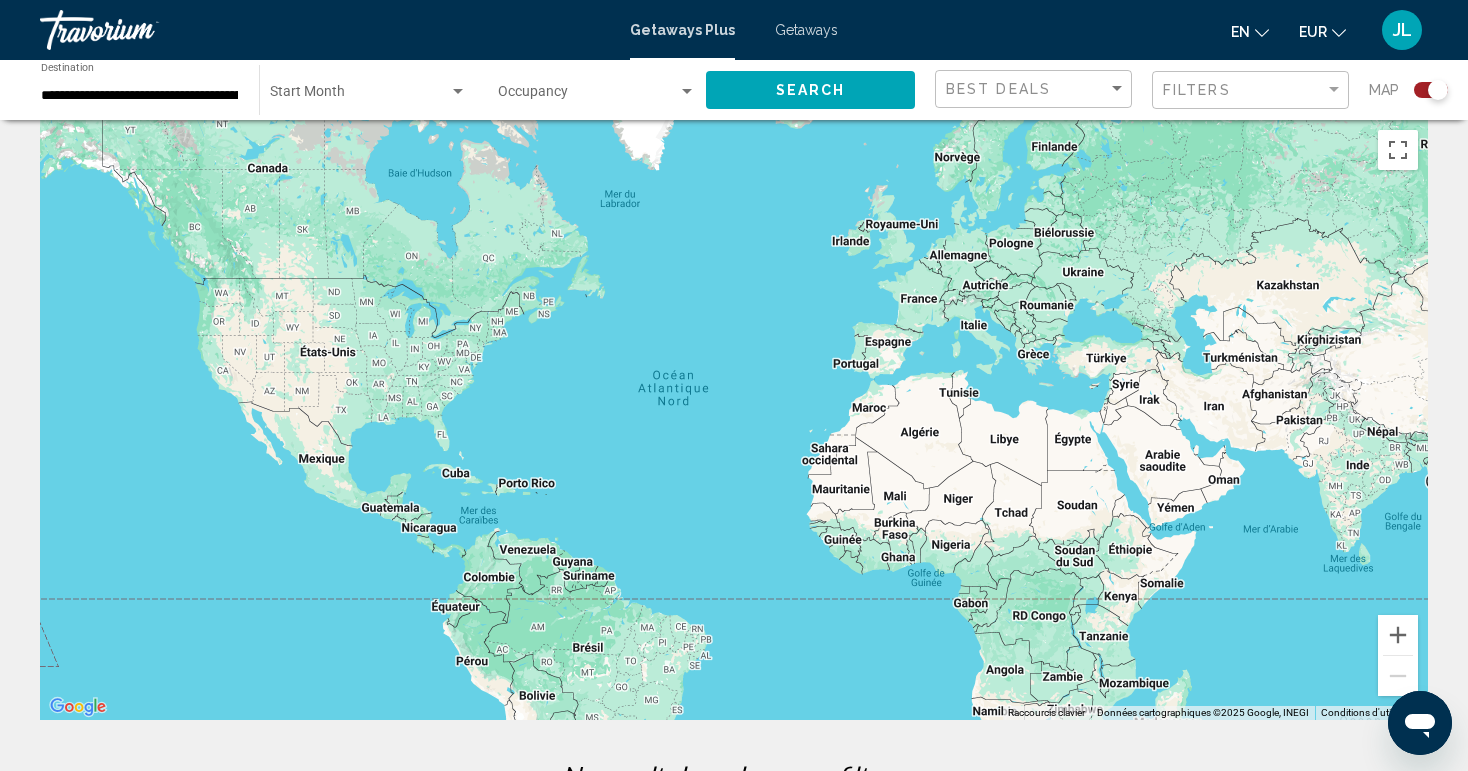 click on "**********" at bounding box center [140, 96] 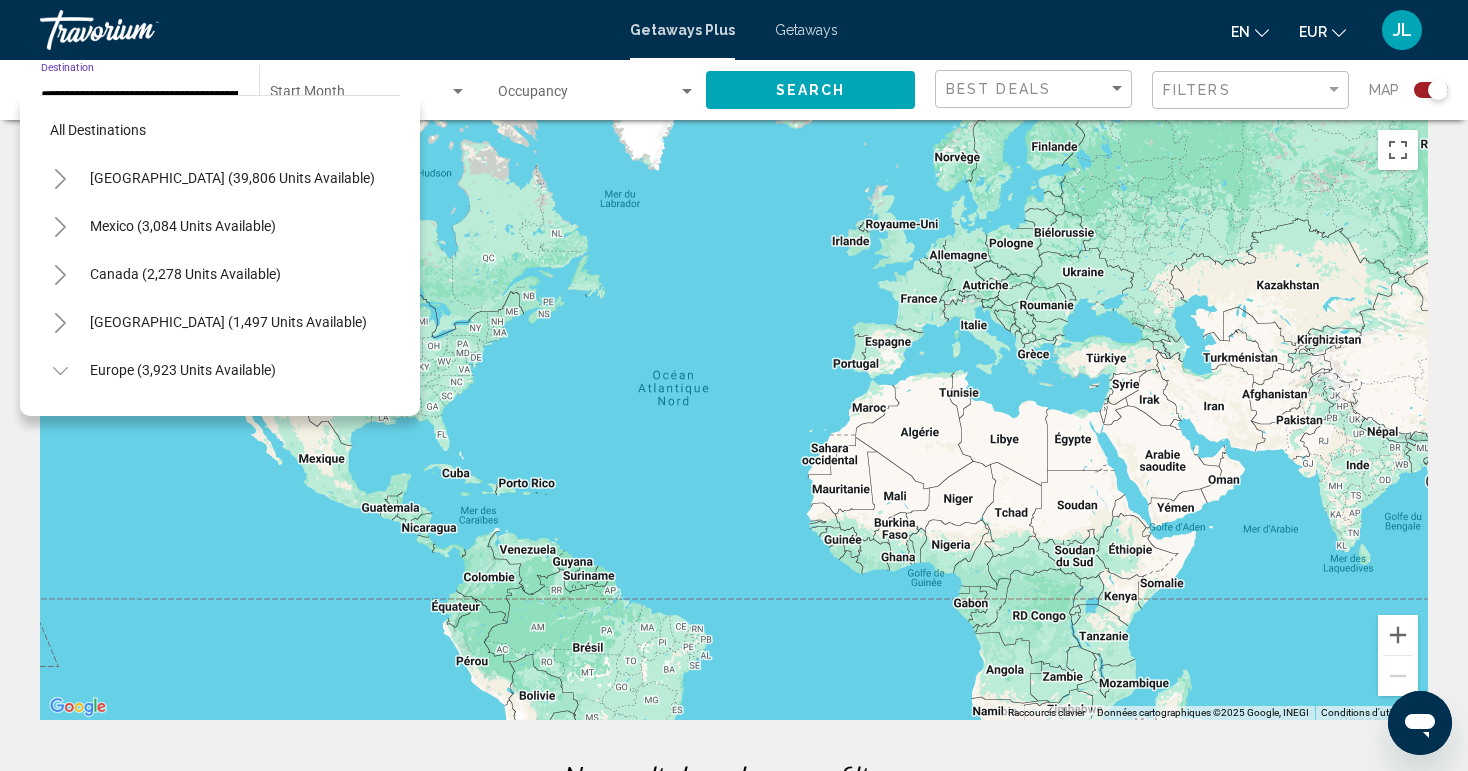 scroll, scrollTop: 647, scrollLeft: 0, axis: vertical 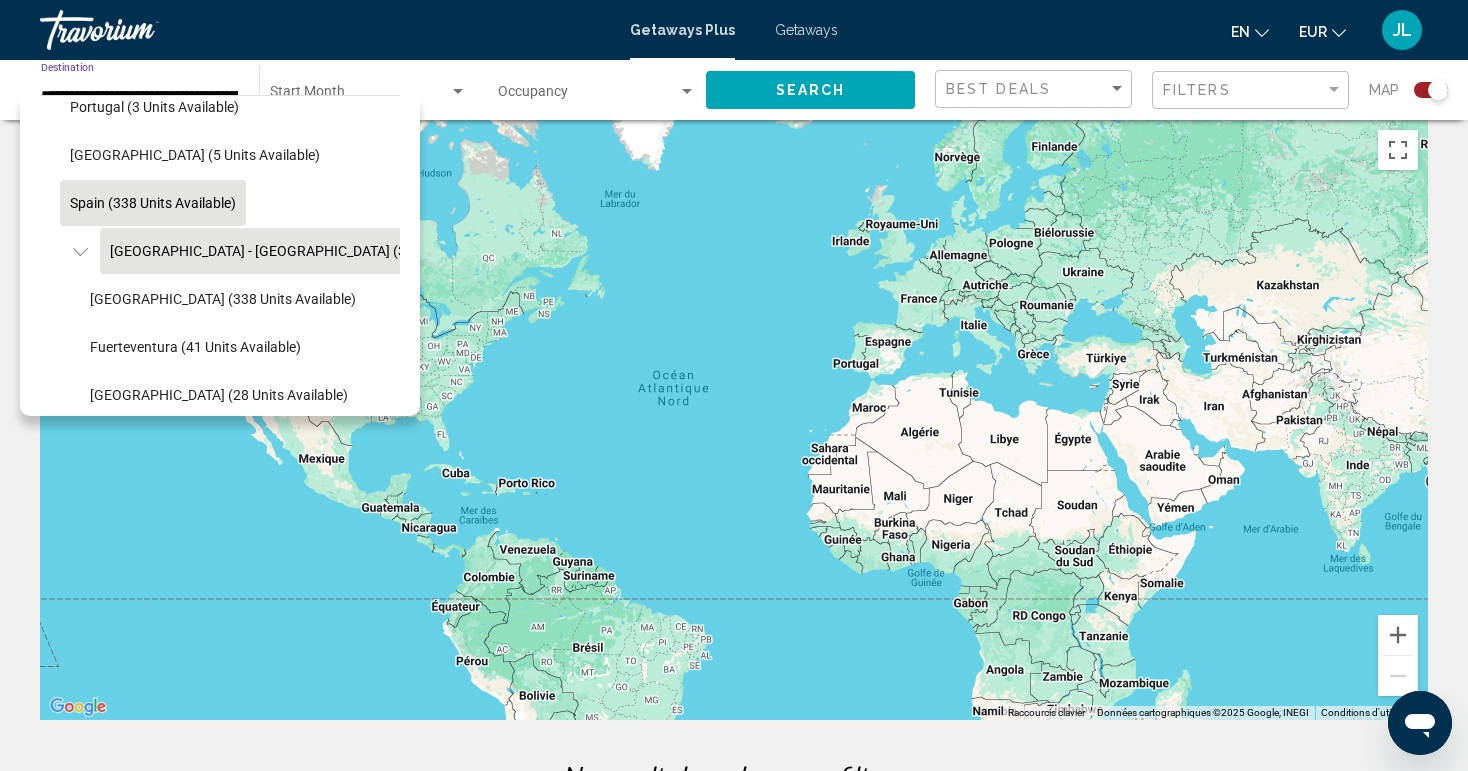 click on "Spain (338 units available)" 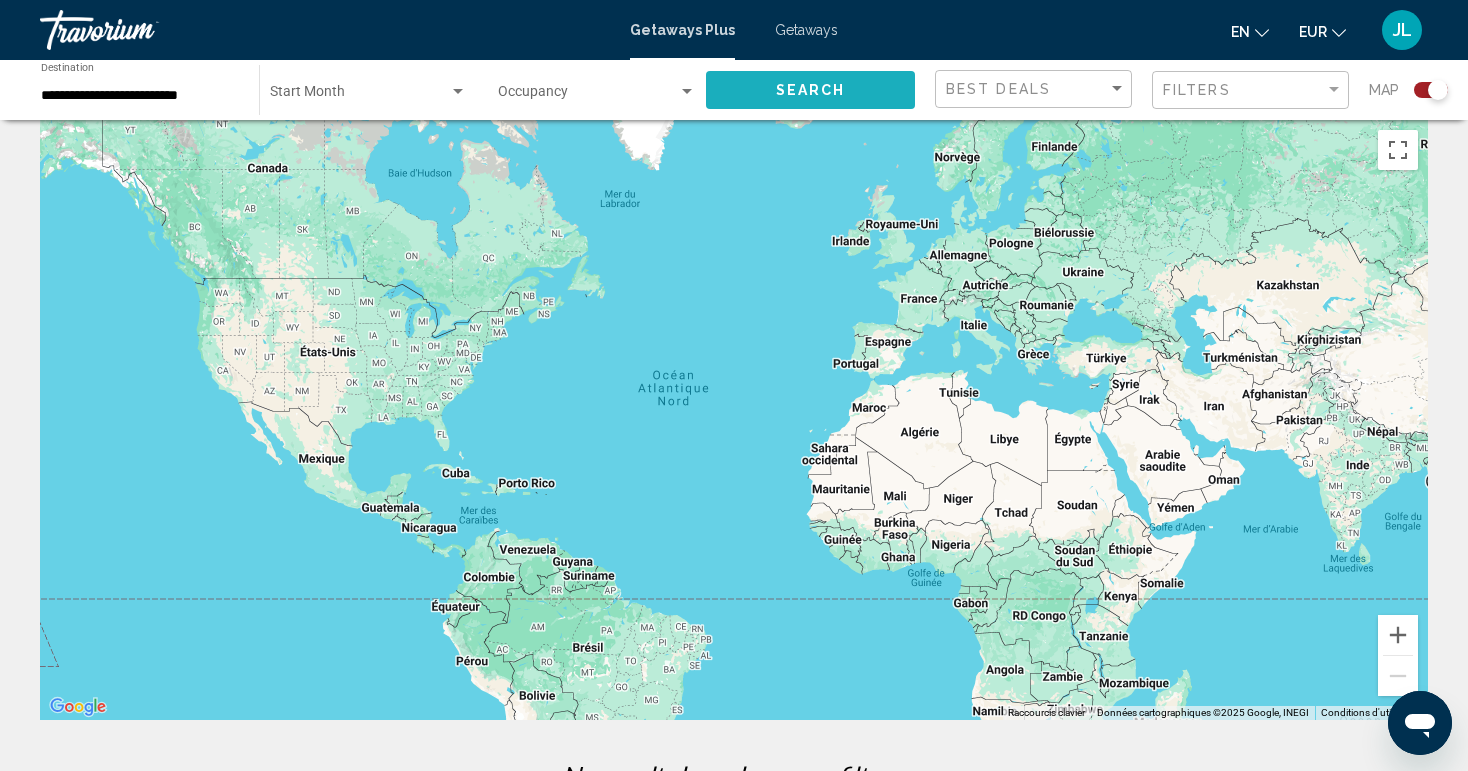 click on "Search" 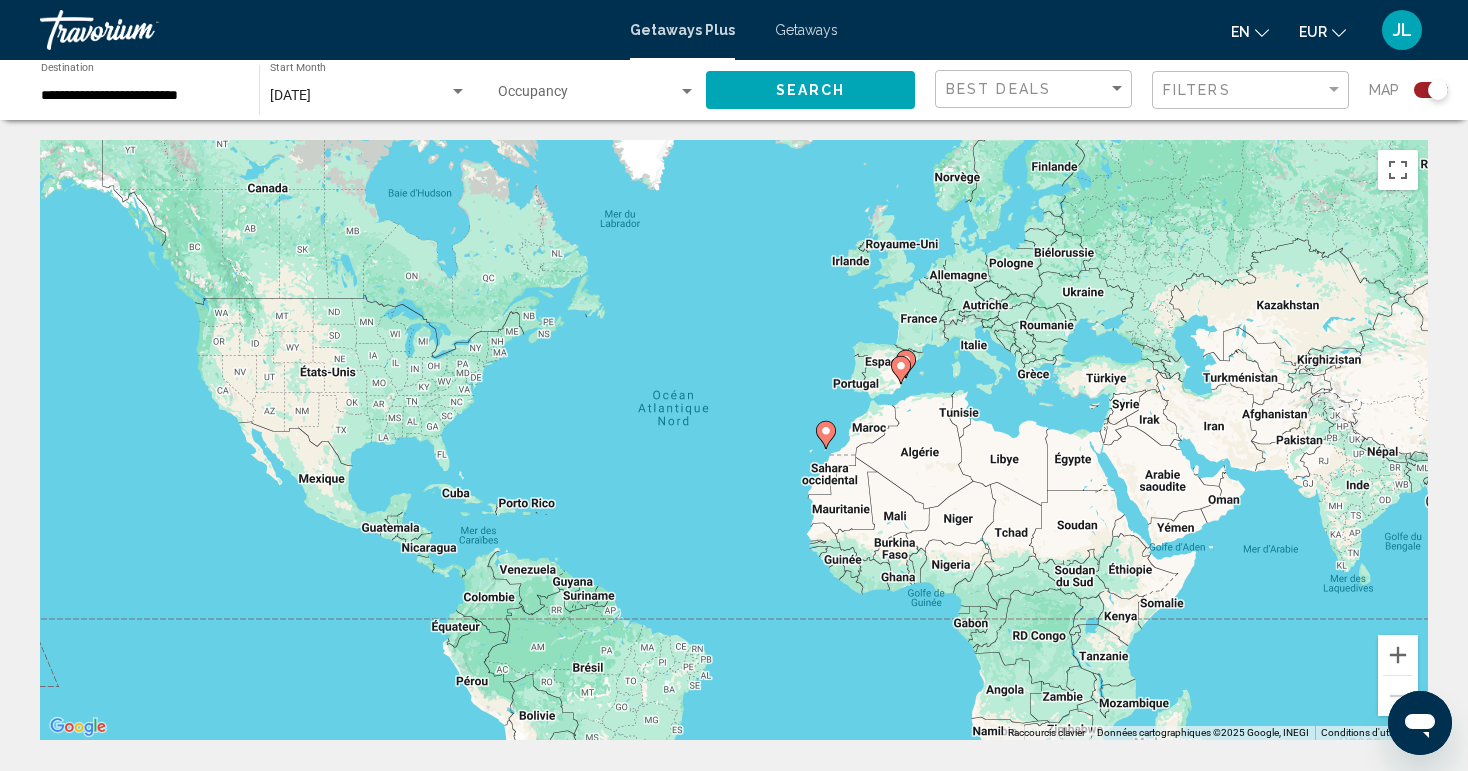 scroll, scrollTop: 0, scrollLeft: 0, axis: both 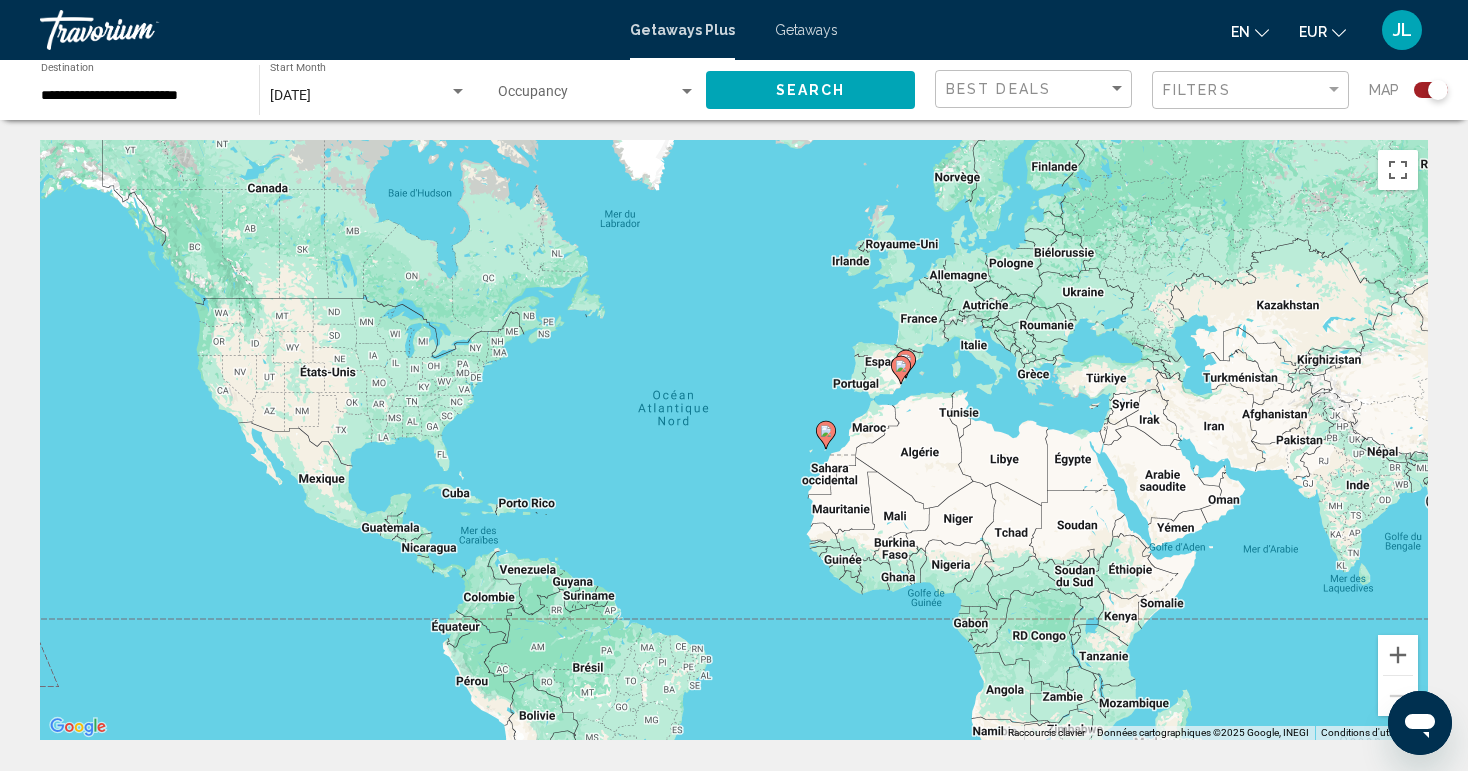 click on "[DATE] Start Month All Start Months" 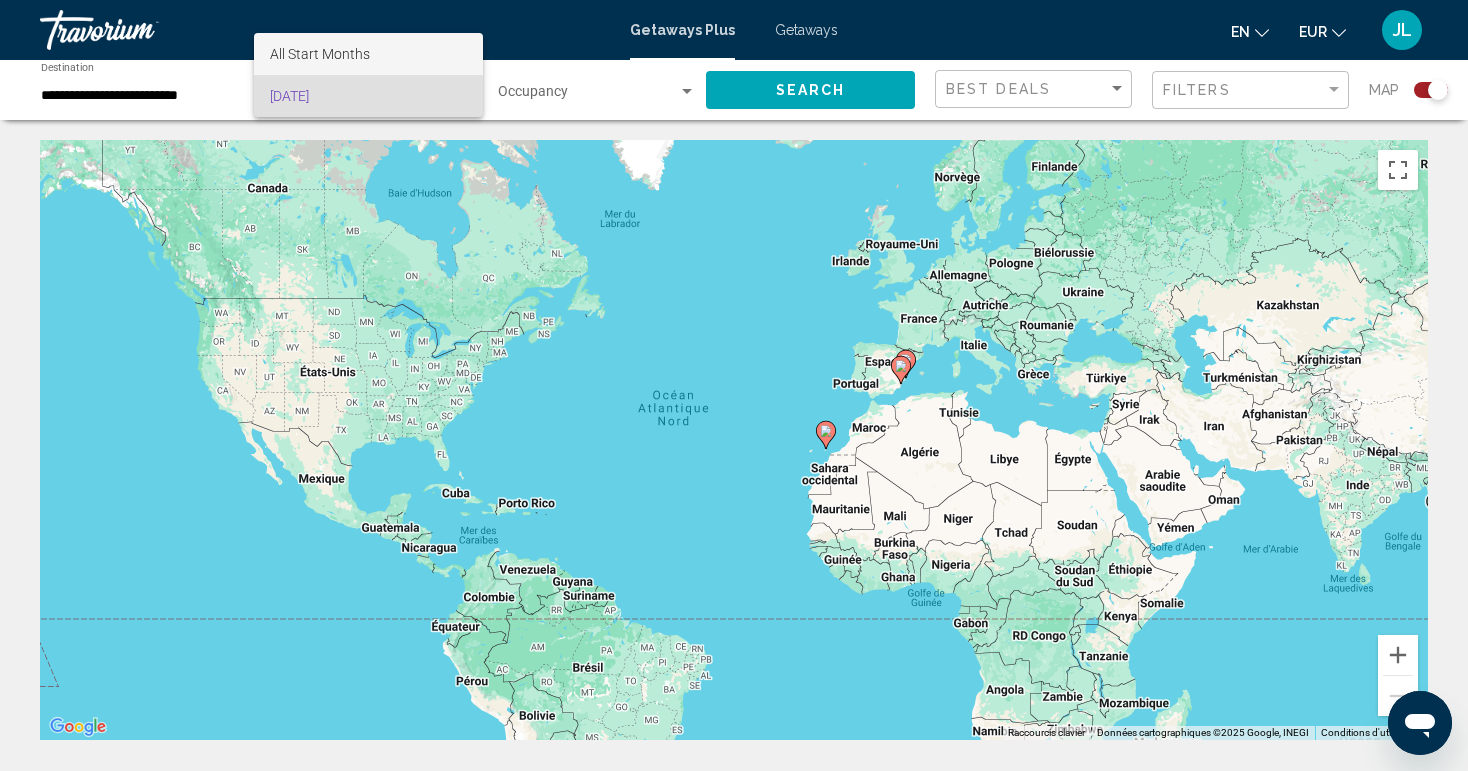 click on "All Start Months" at bounding box center [368, 54] 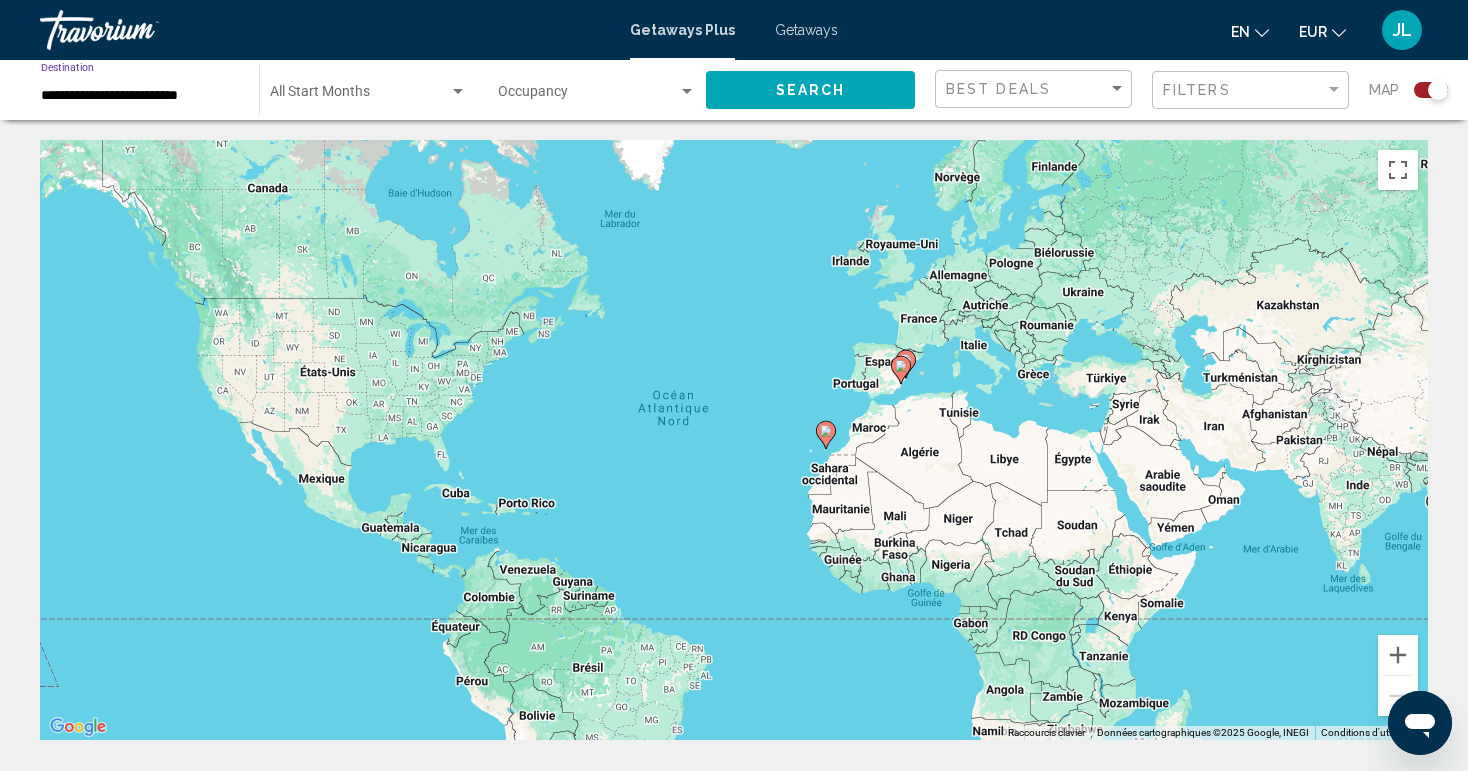 click on "**********" at bounding box center (140, 96) 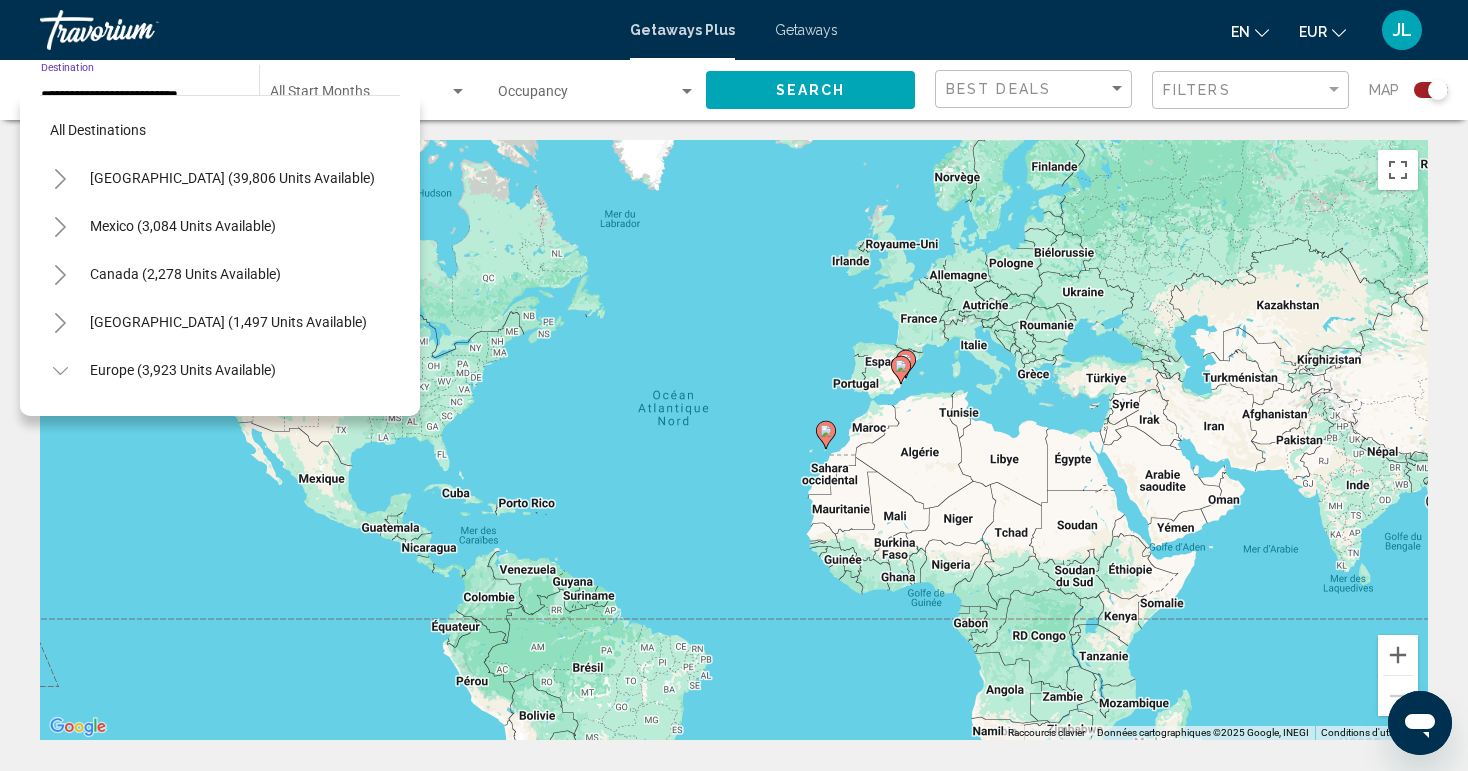 scroll, scrollTop: 599, scrollLeft: 0, axis: vertical 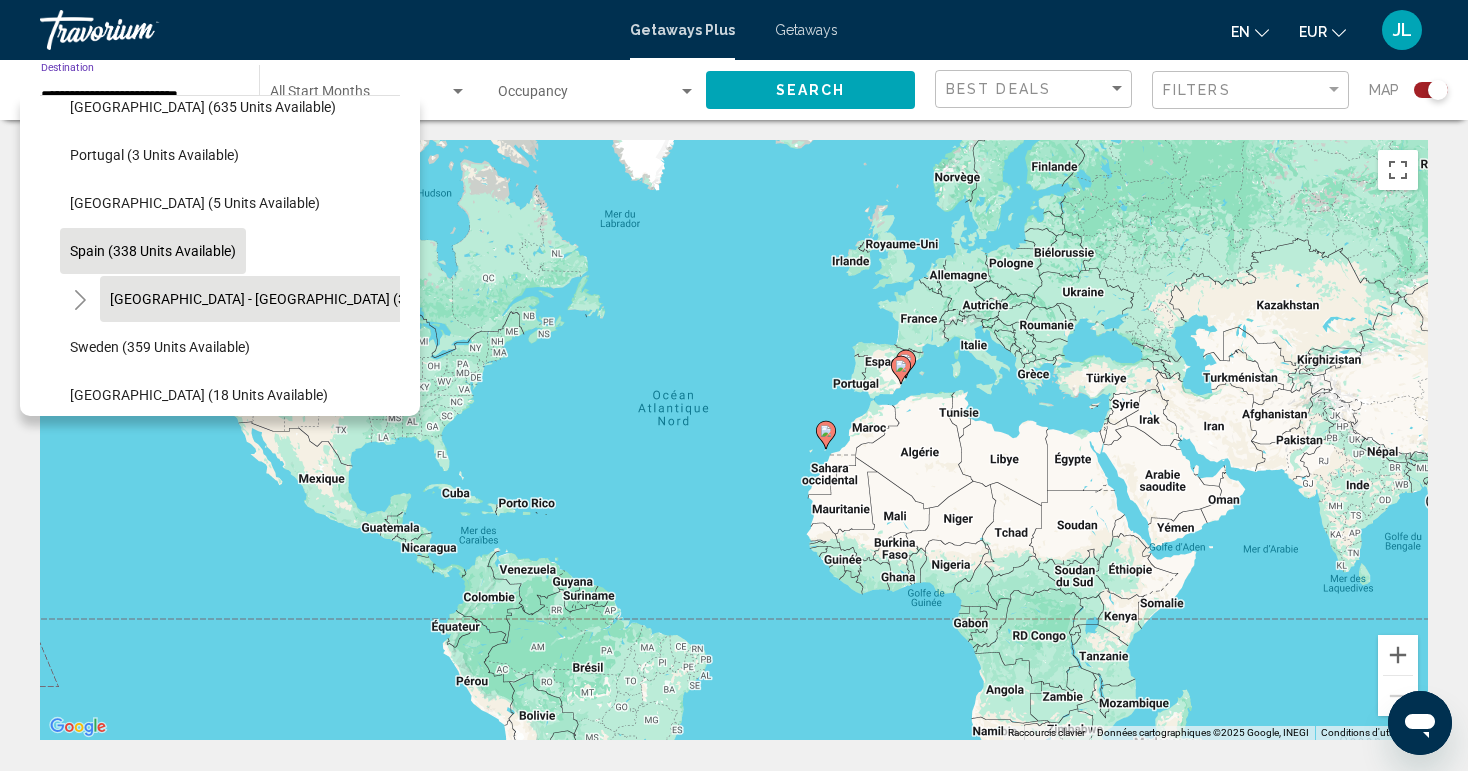 click on "[GEOGRAPHIC_DATA] - [GEOGRAPHIC_DATA] (388 units available)" 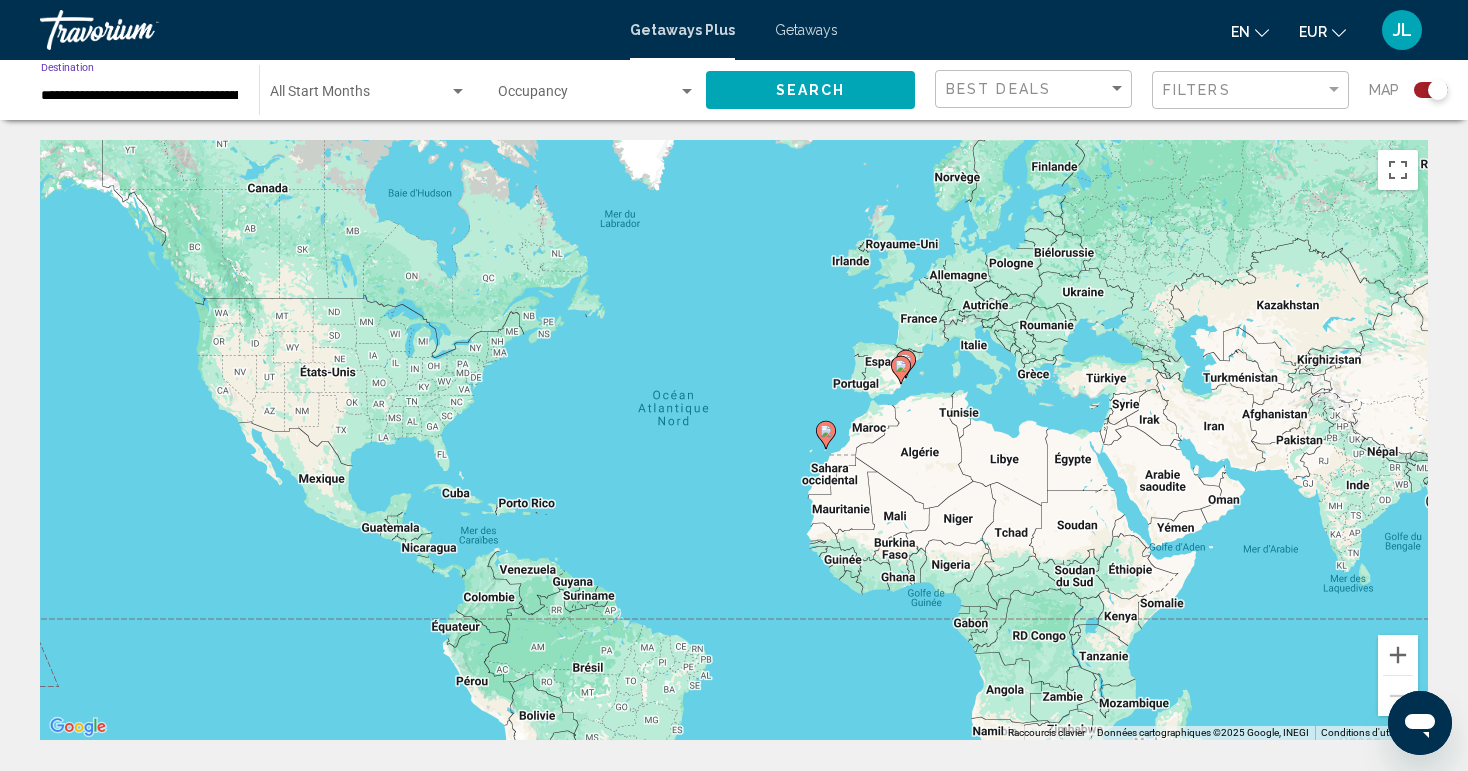 click on "Search" 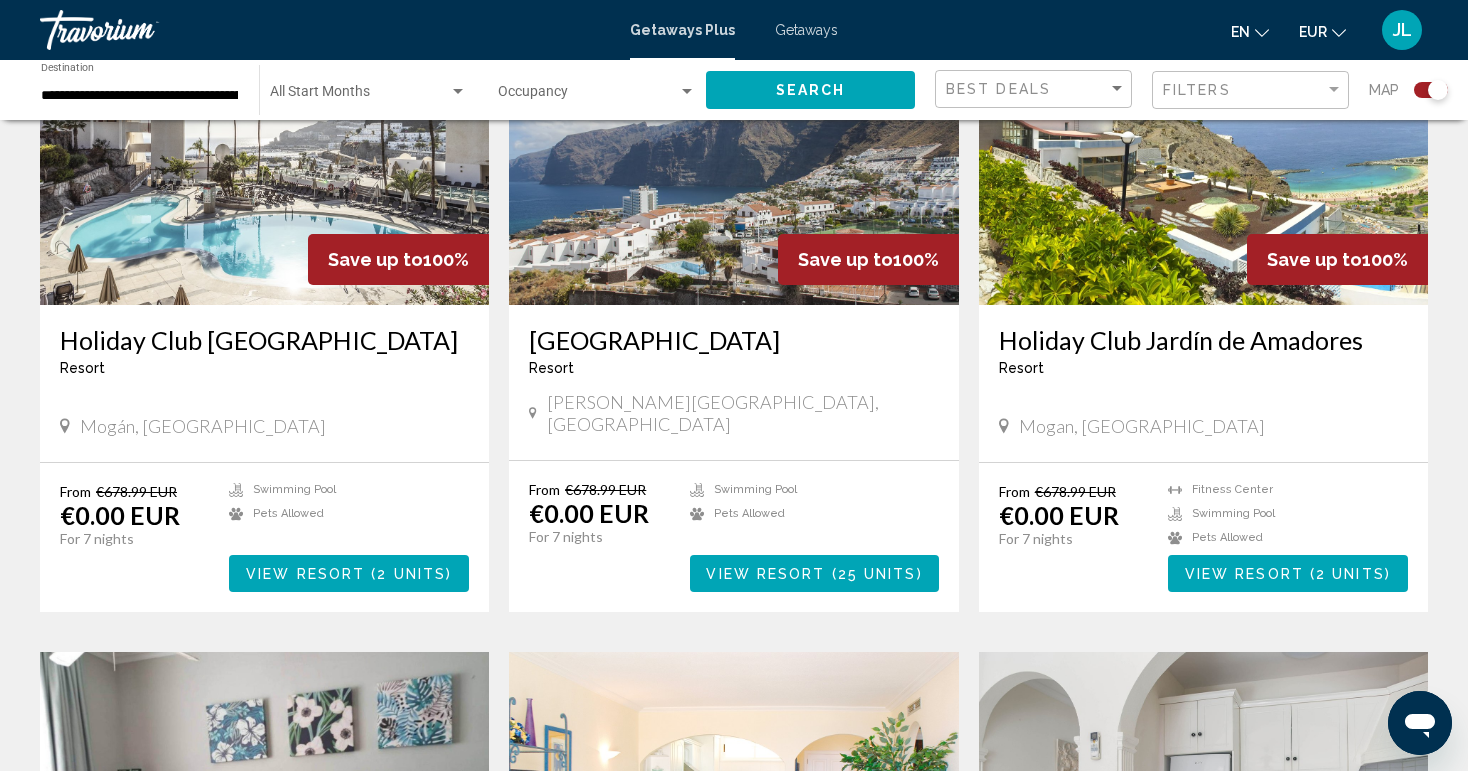 scroll, scrollTop: 785, scrollLeft: 0, axis: vertical 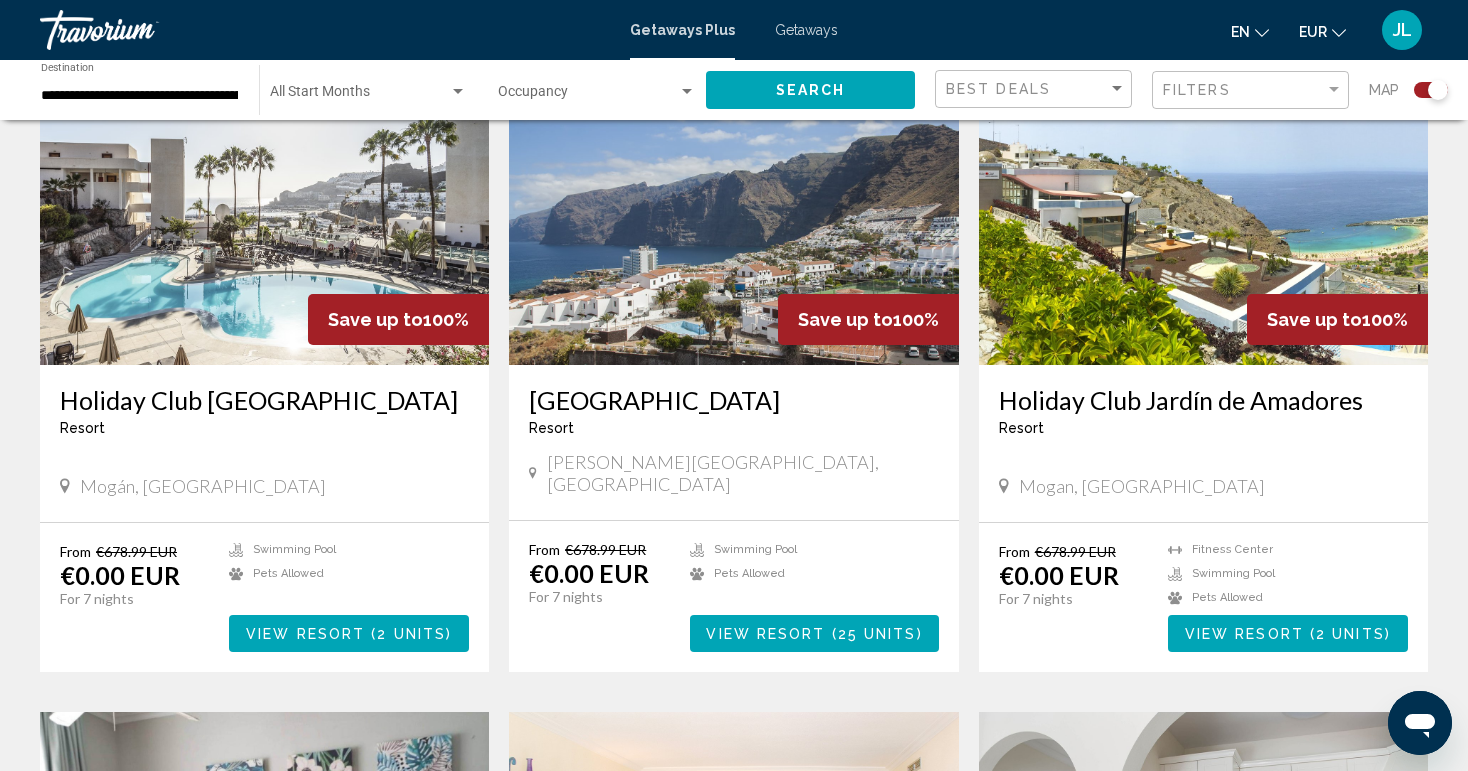 click at bounding box center (264, 205) 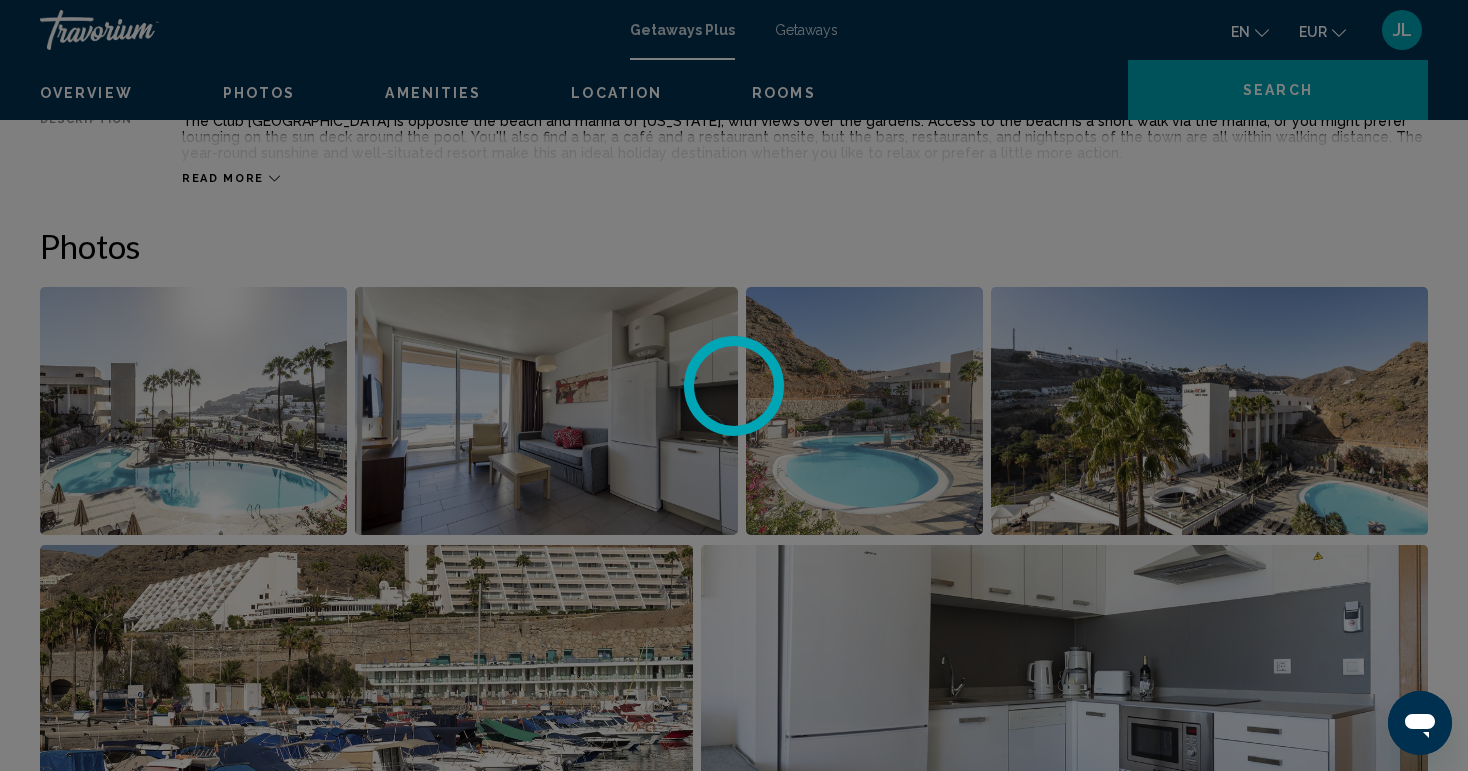 scroll, scrollTop: 0, scrollLeft: 0, axis: both 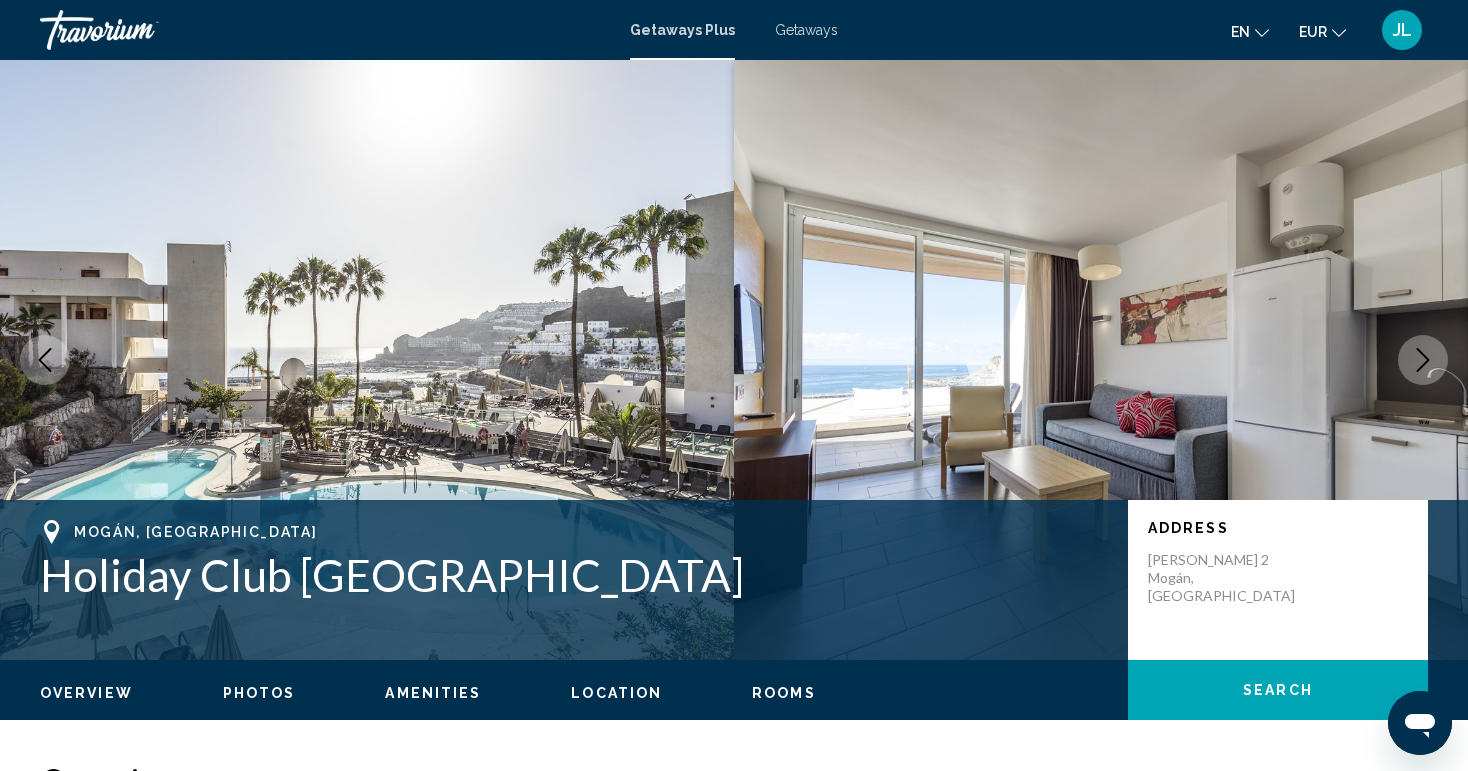 click 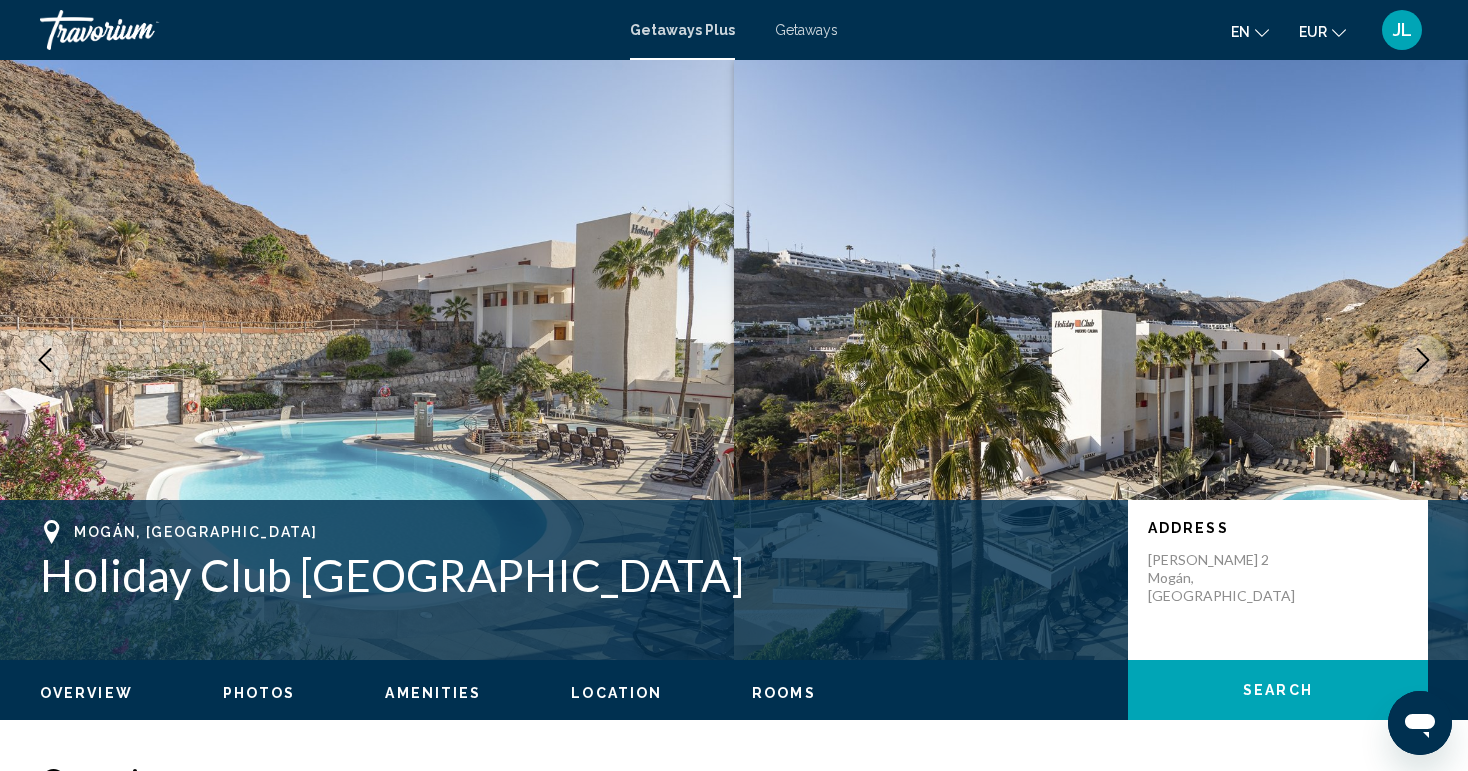 click 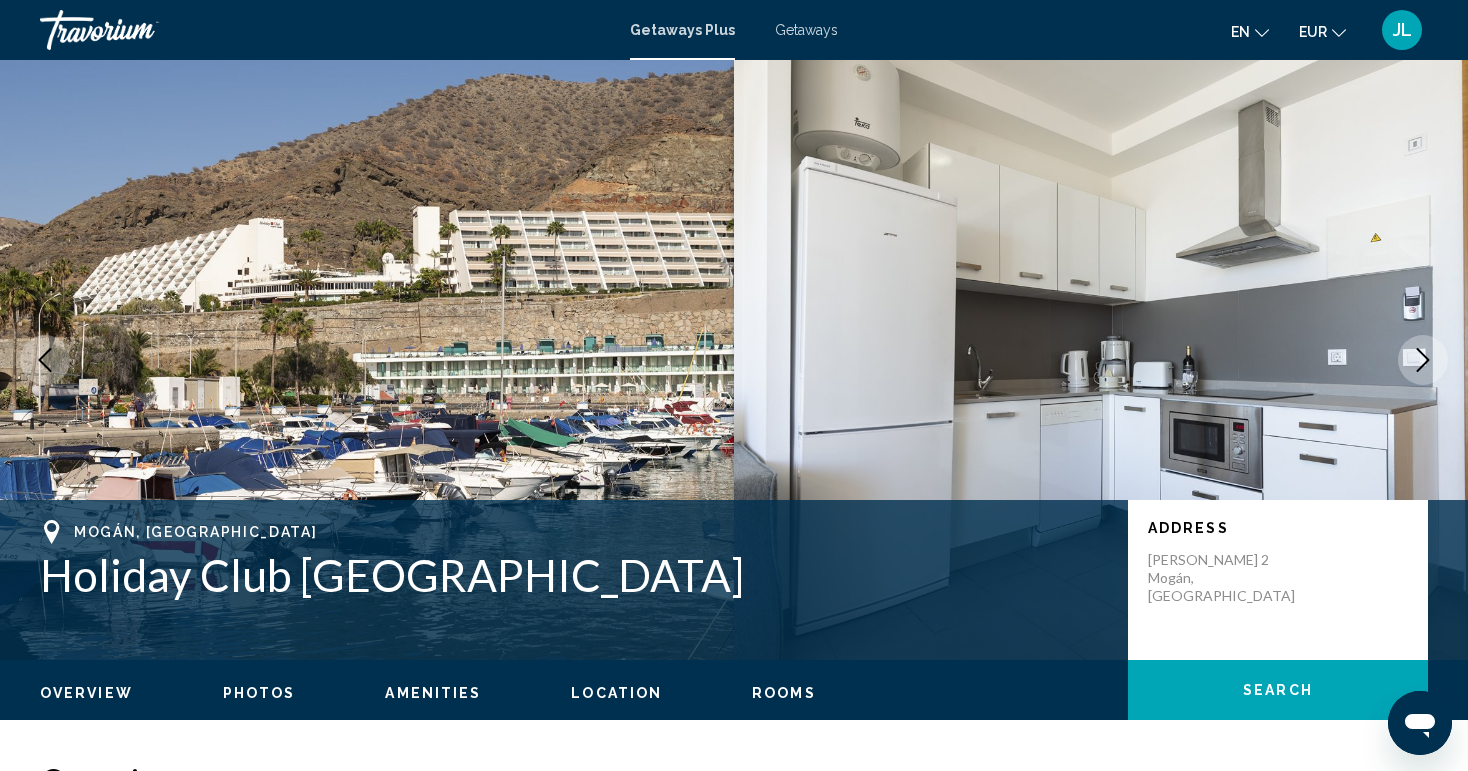 click 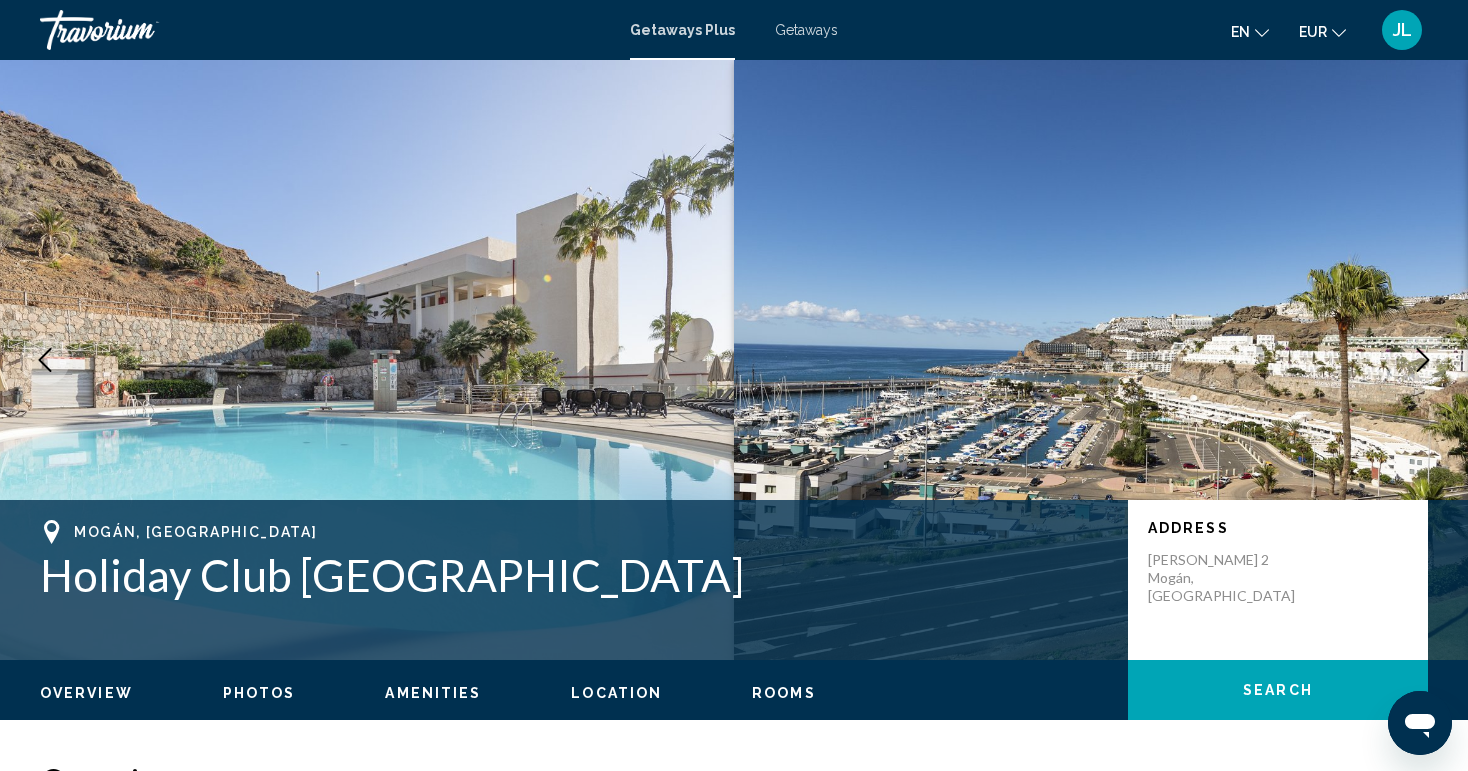 click 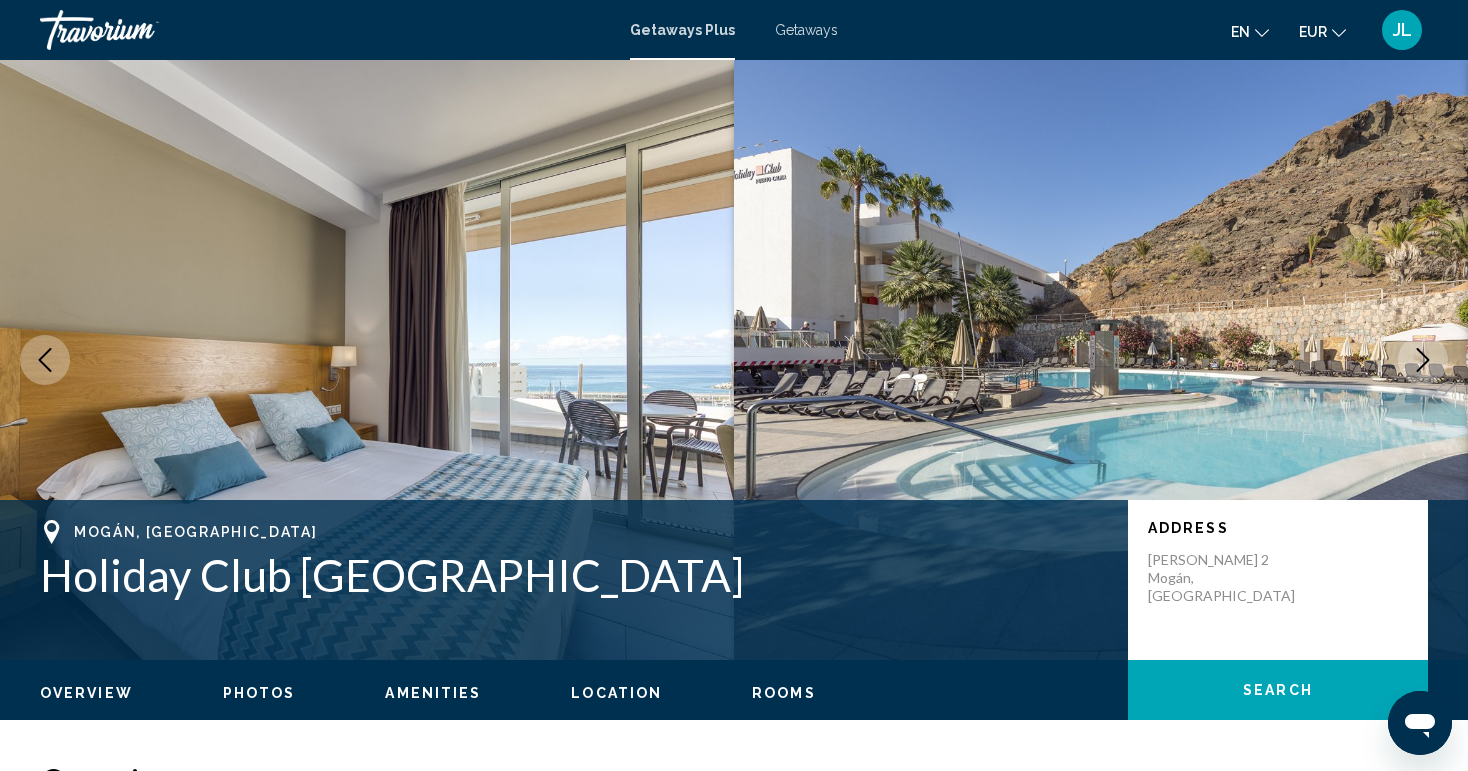 click 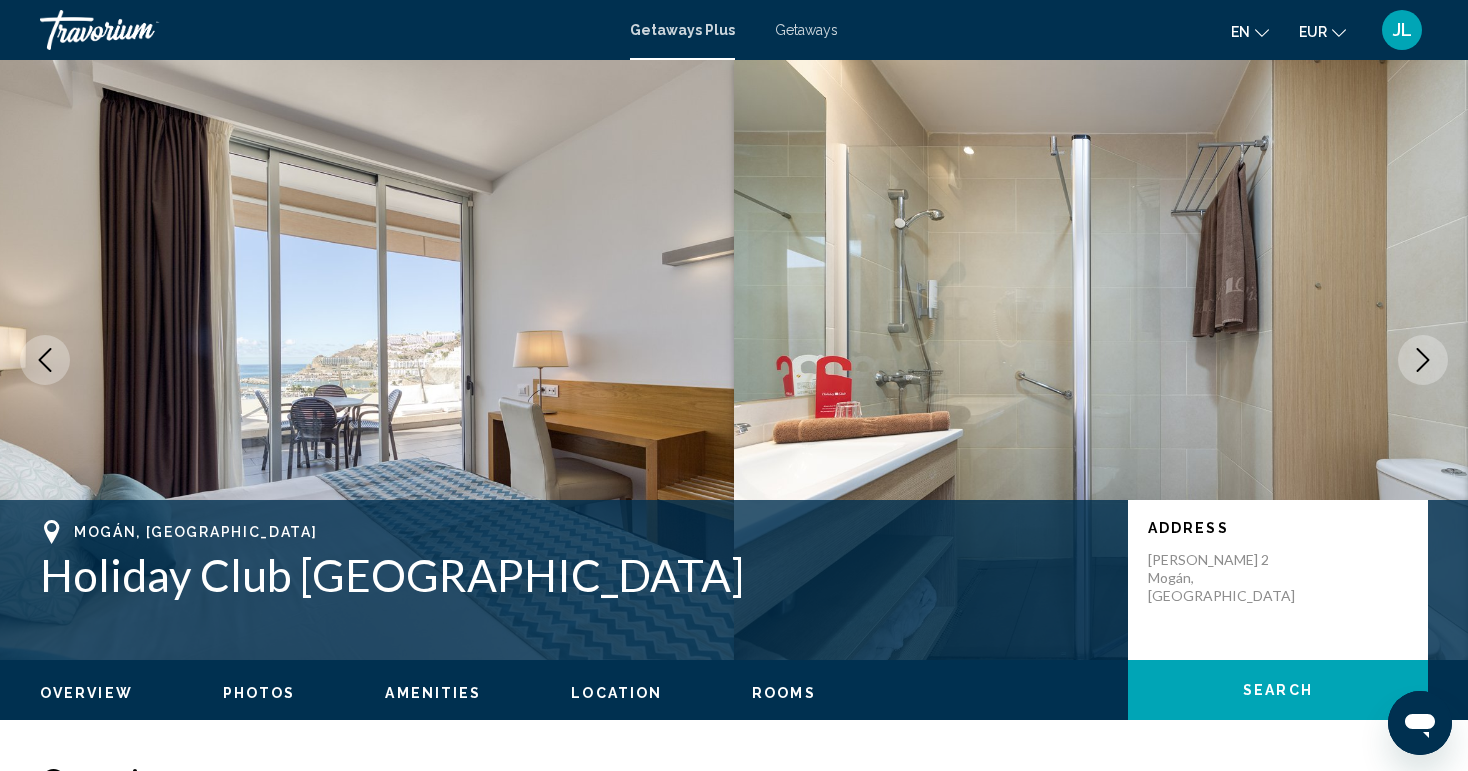 click 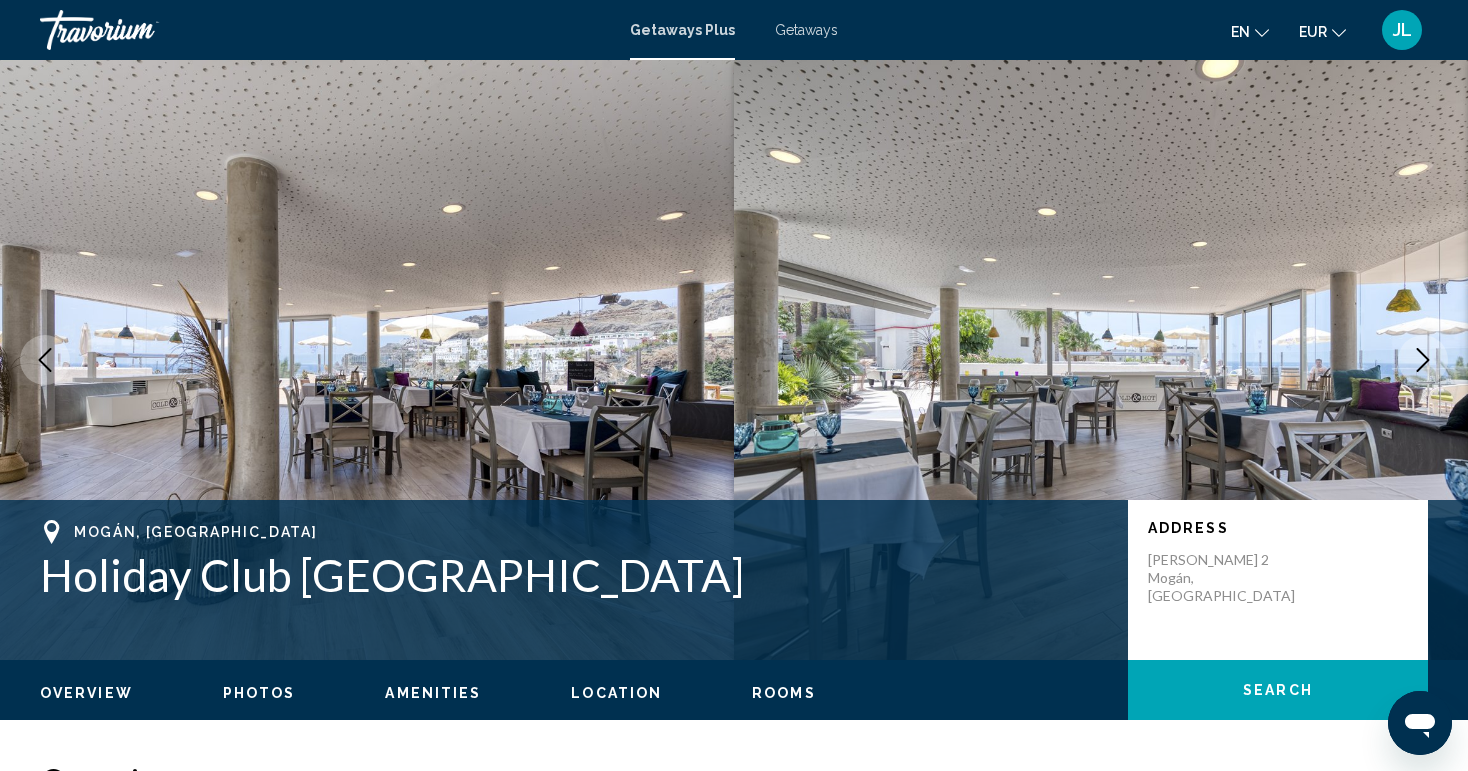 click 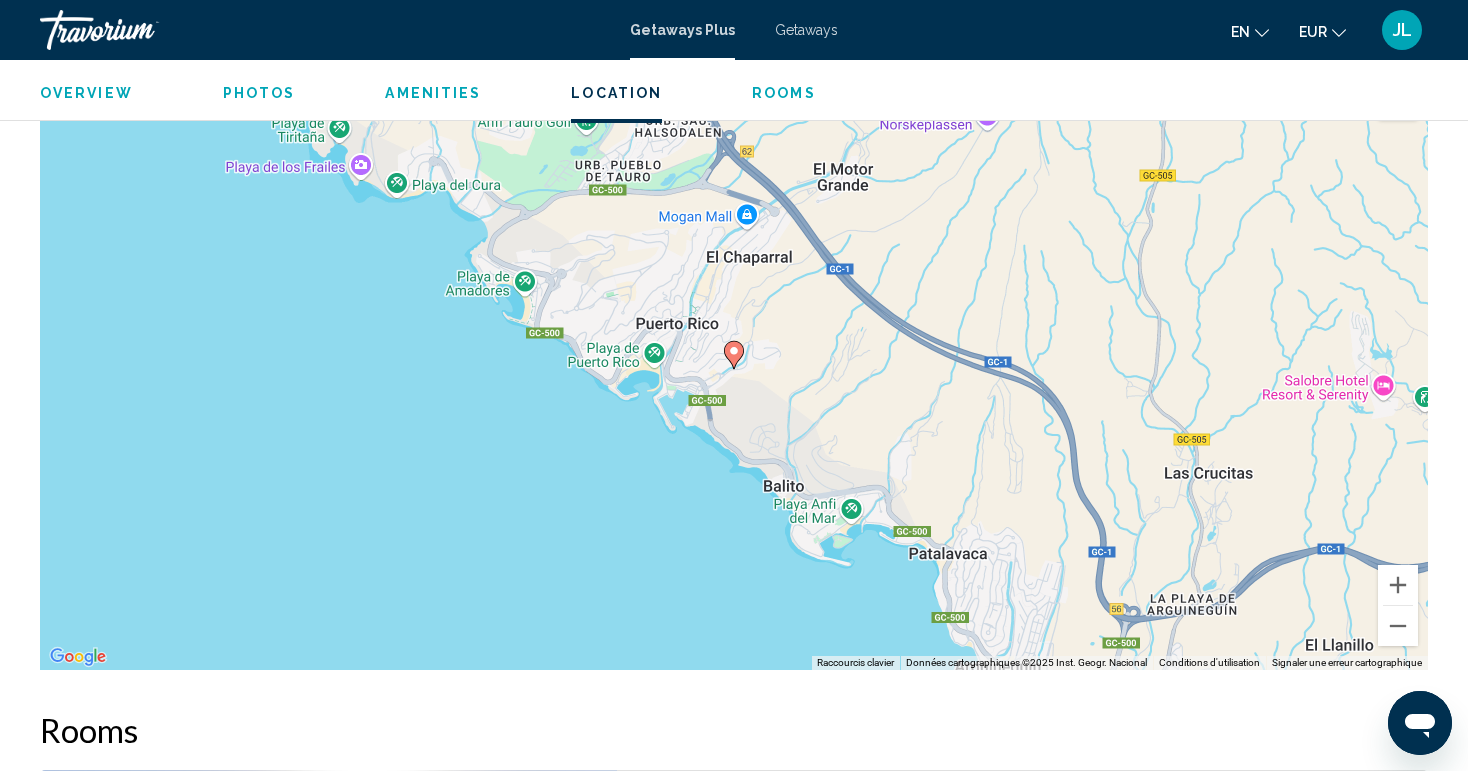 scroll, scrollTop: 2268, scrollLeft: 0, axis: vertical 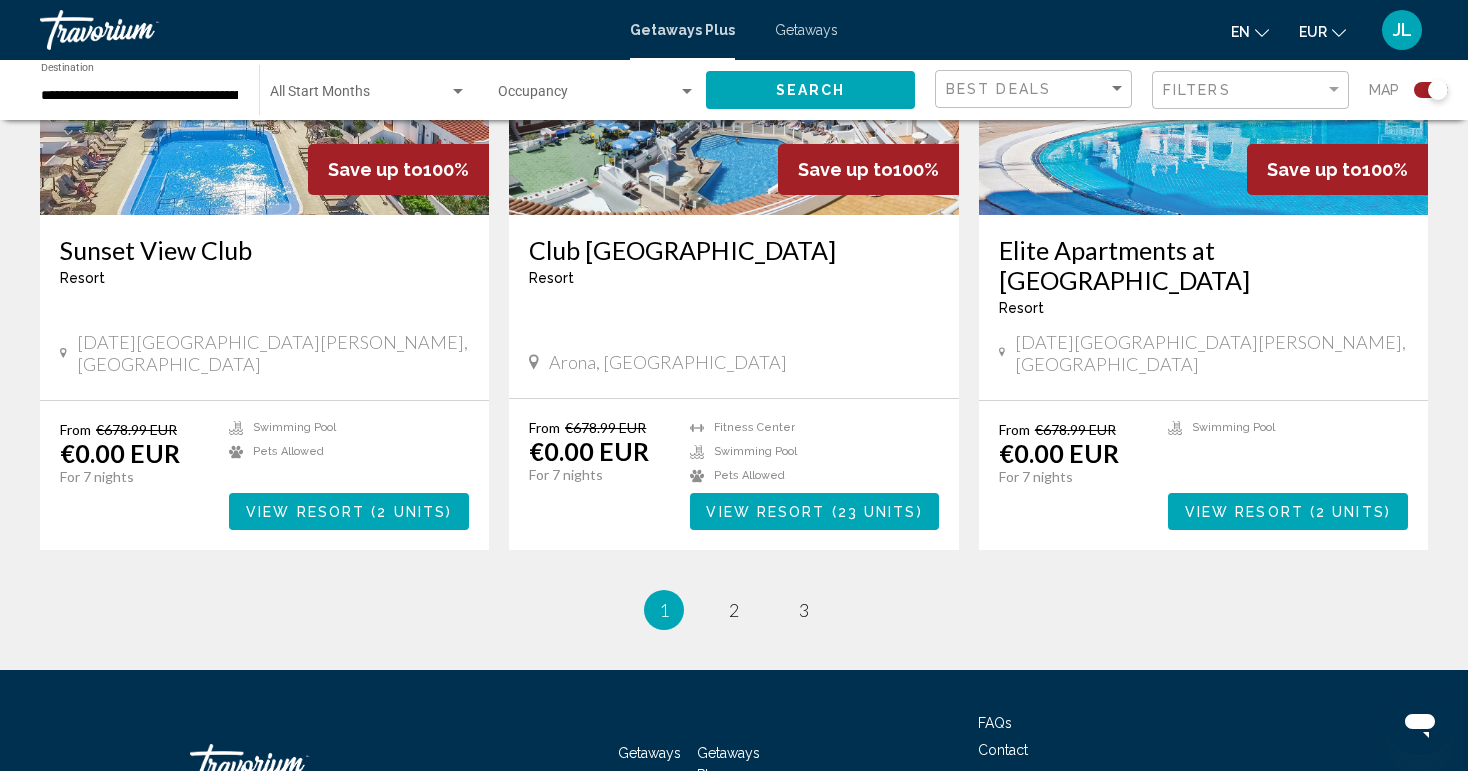 click on "**********" at bounding box center (140, 96) 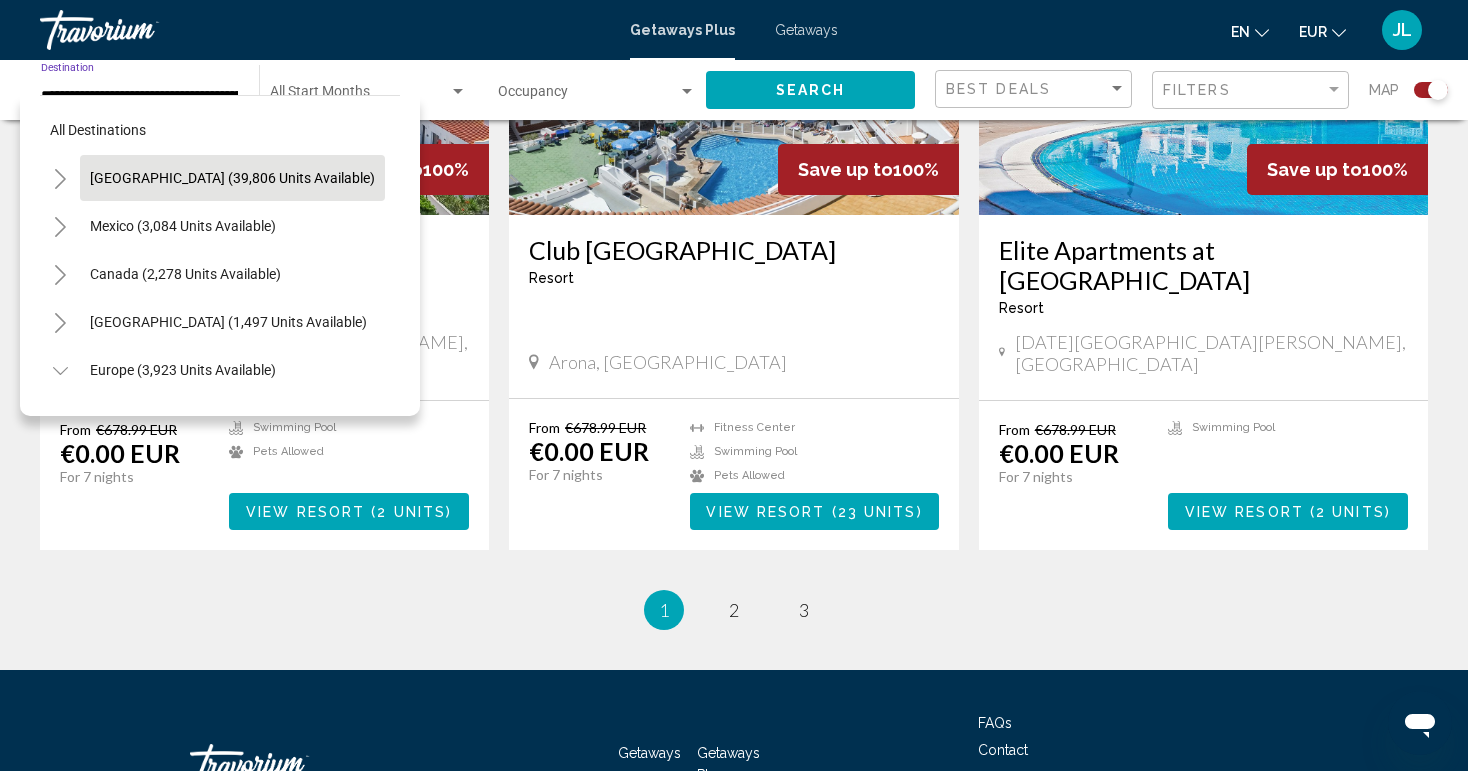 scroll, scrollTop: -1, scrollLeft: 0, axis: vertical 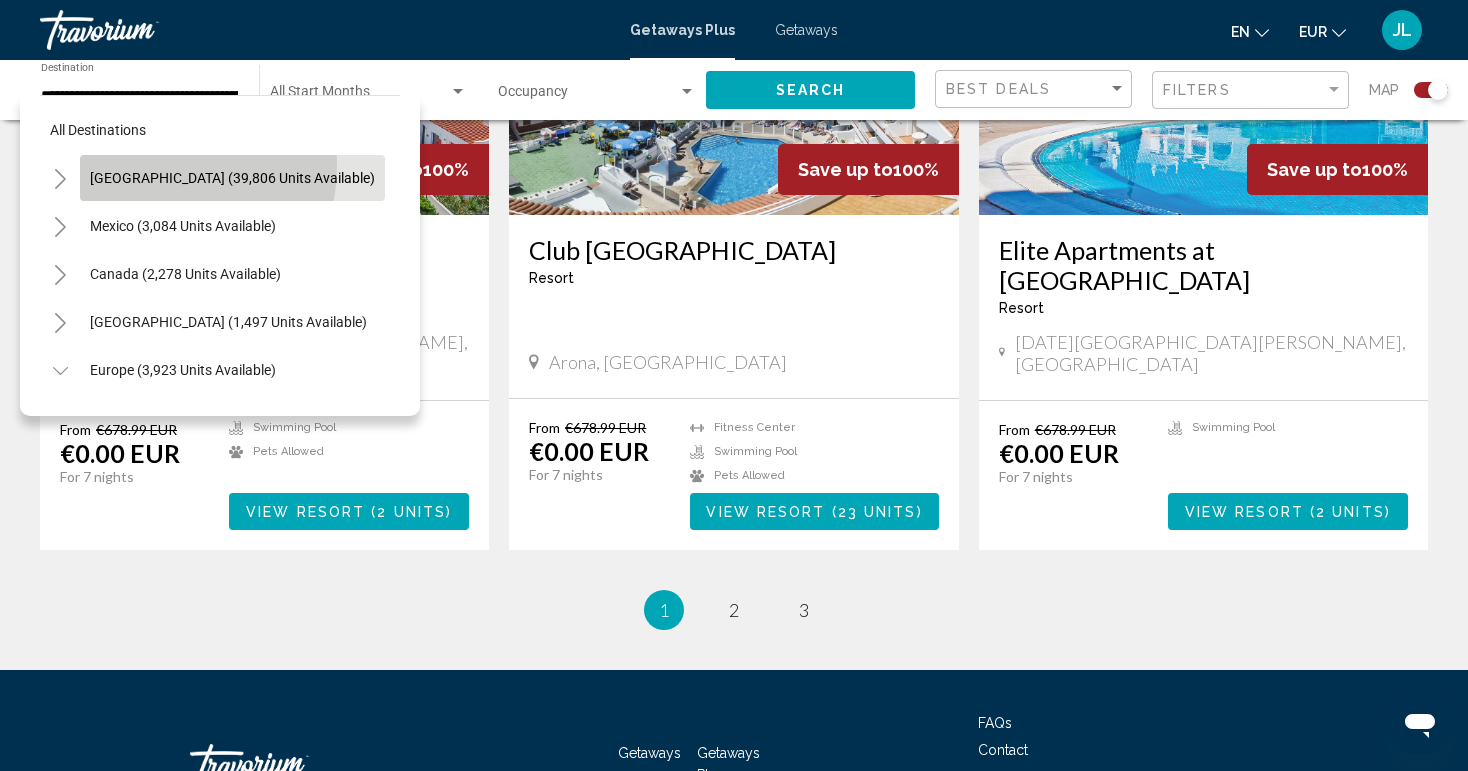click on "[GEOGRAPHIC_DATA] (39,806 units available)" at bounding box center [183, 226] 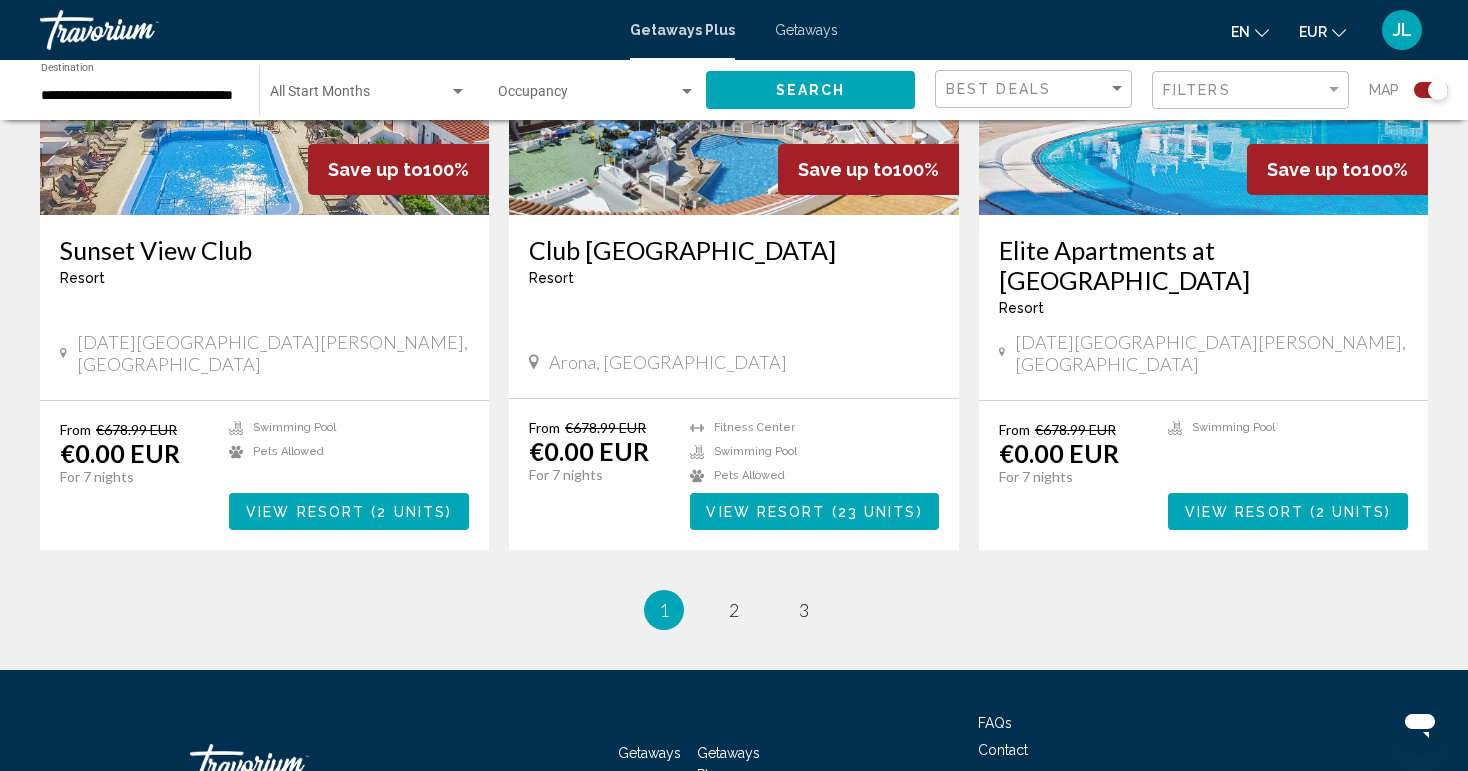 drag, startPoint x: 124, startPoint y: 164, endPoint x: 124, endPoint y: 131, distance: 33 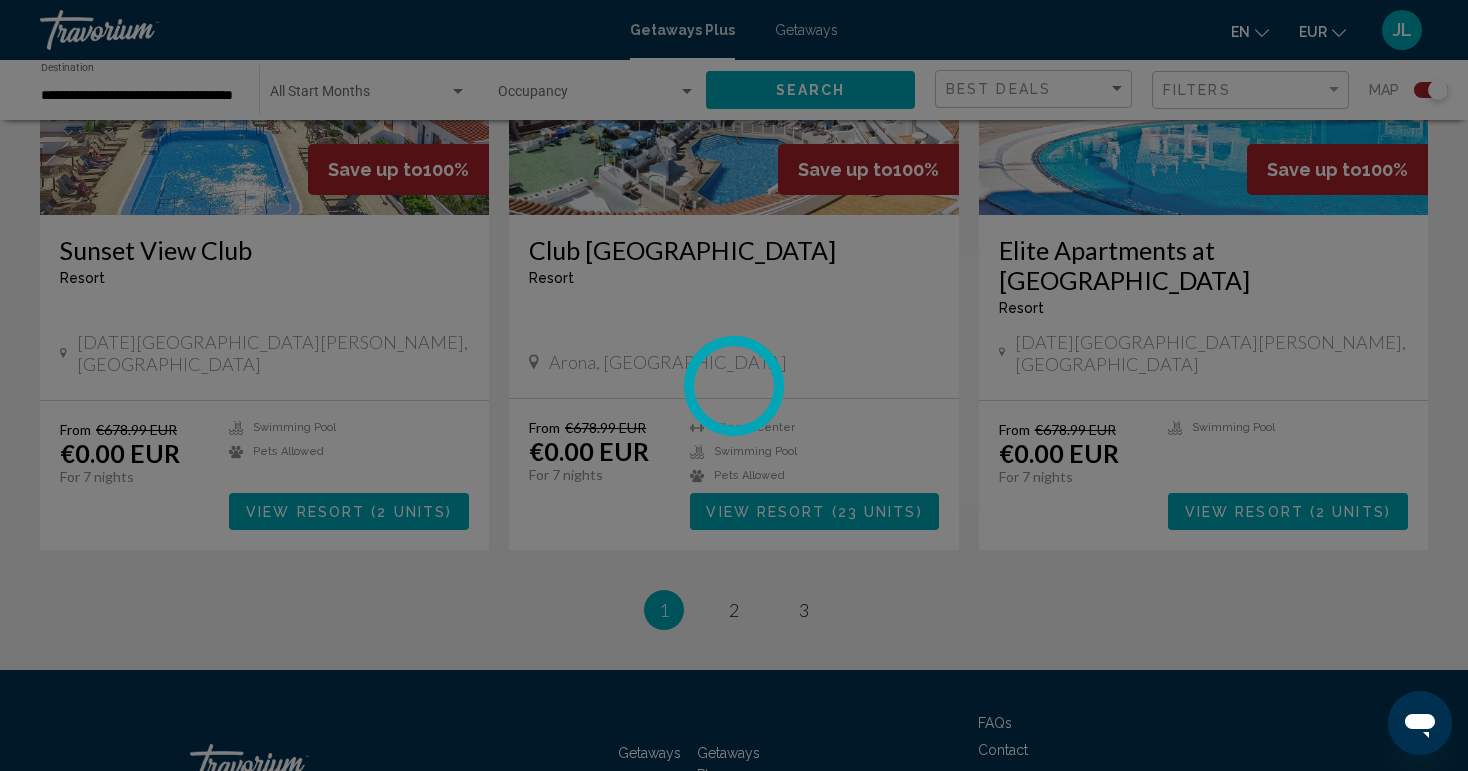 click at bounding box center [734, 385] 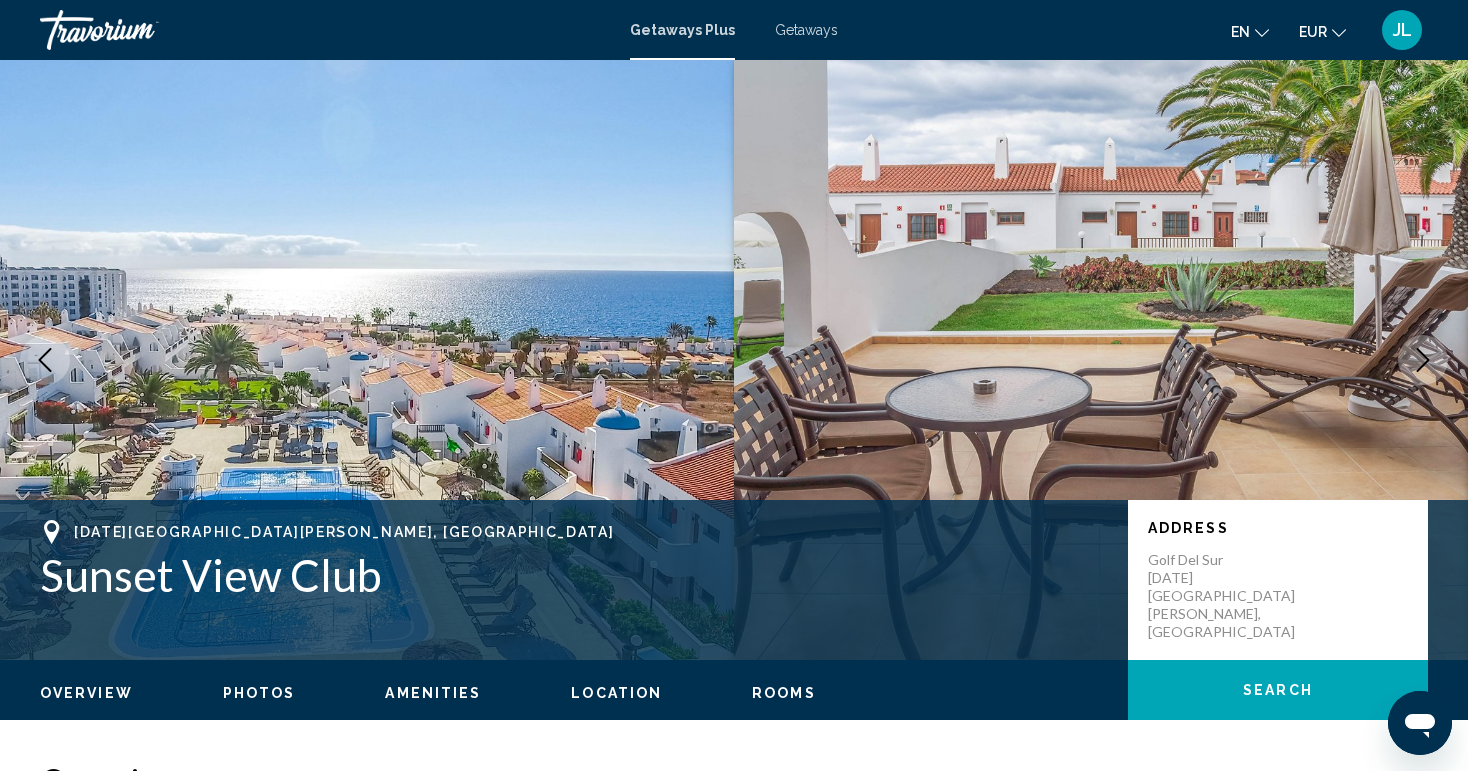 click at bounding box center (140, 30) 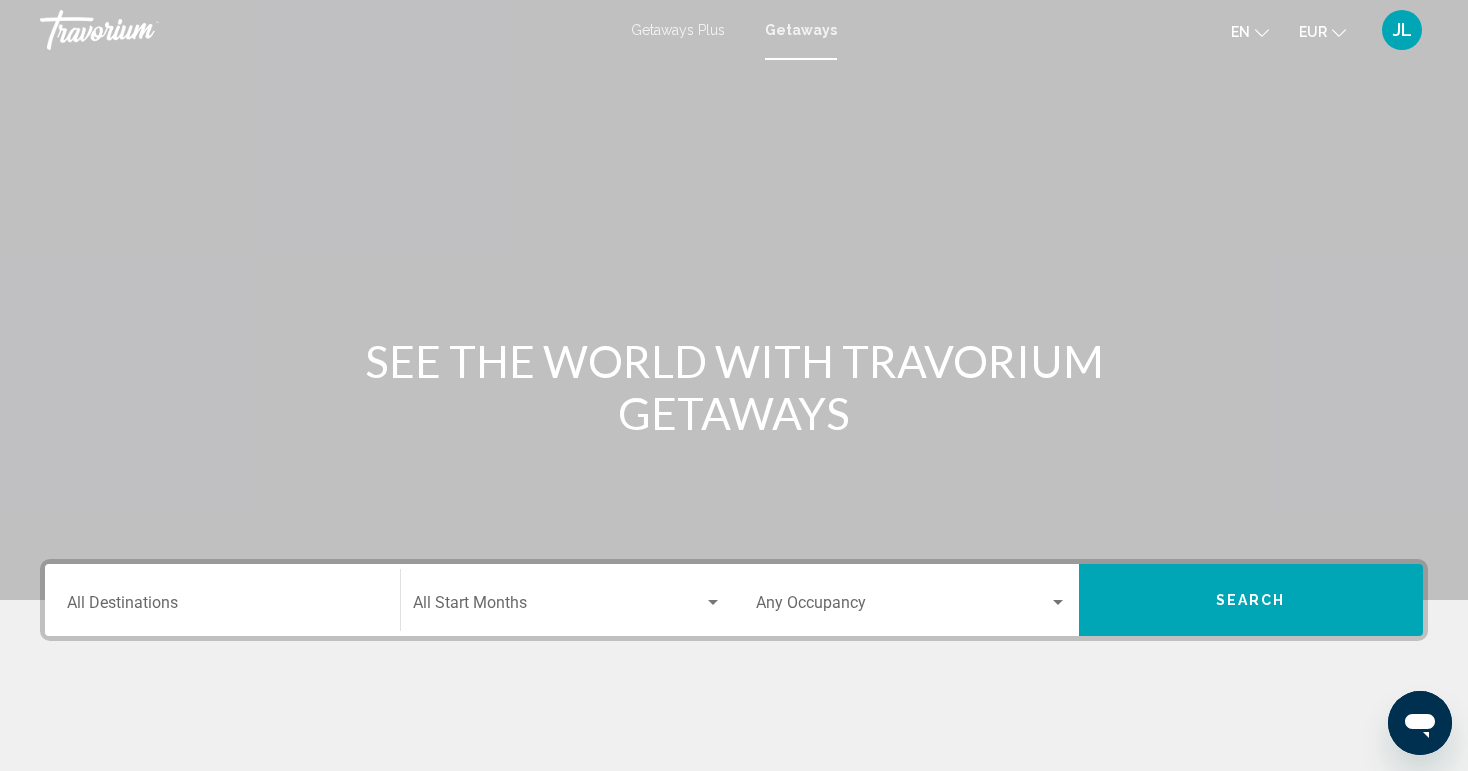 click on "Getaways Plus" at bounding box center [678, 30] 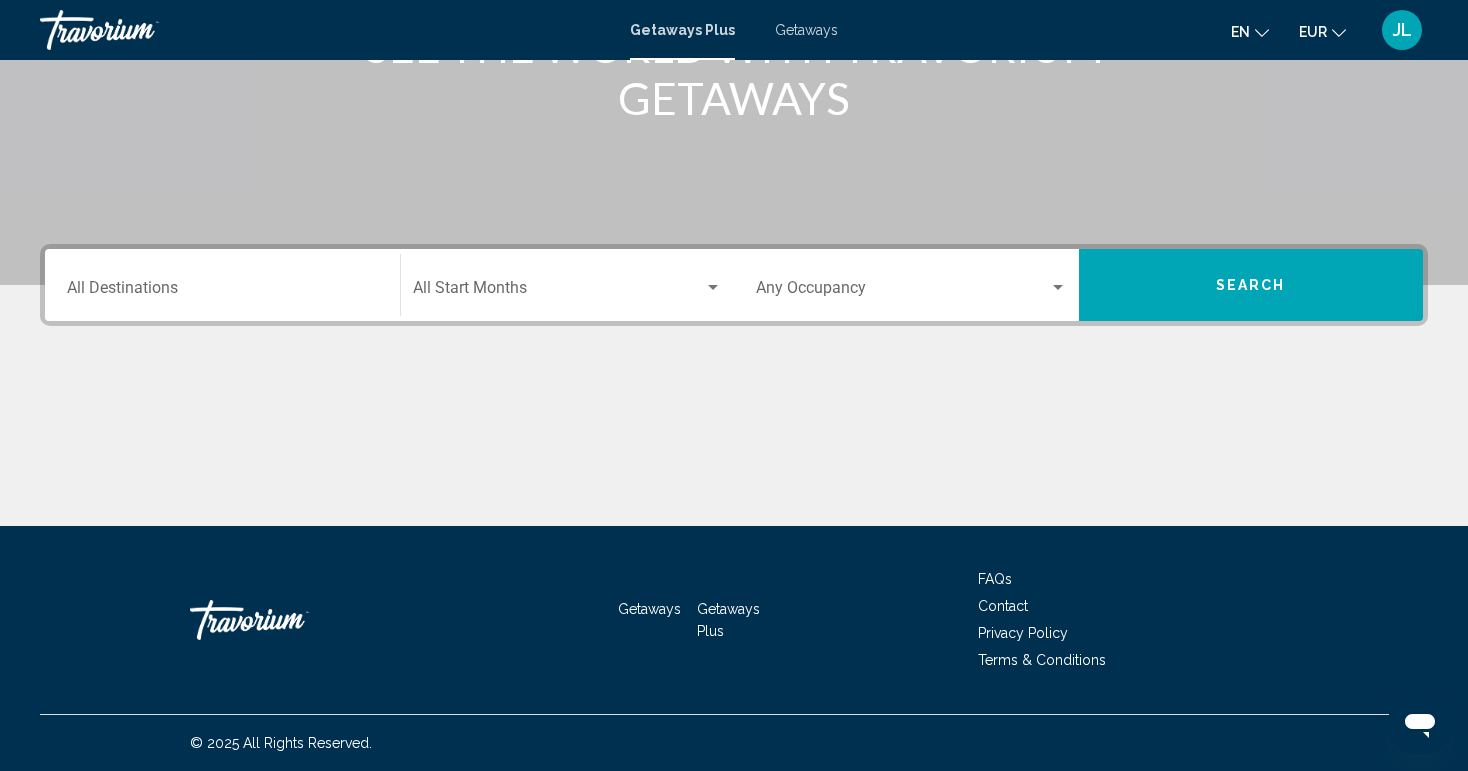scroll, scrollTop: 315, scrollLeft: 0, axis: vertical 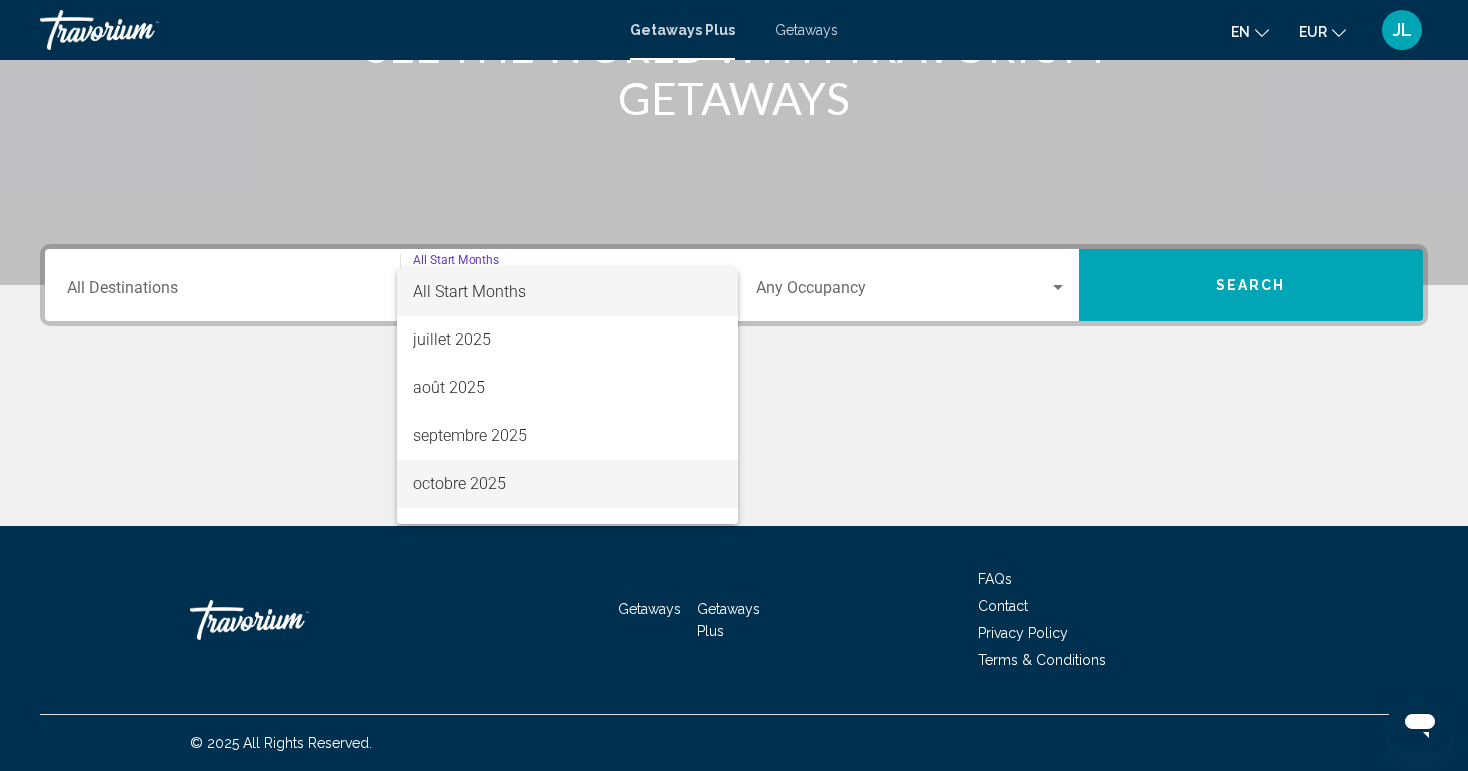 click on "octobre 2025" at bounding box center [568, 484] 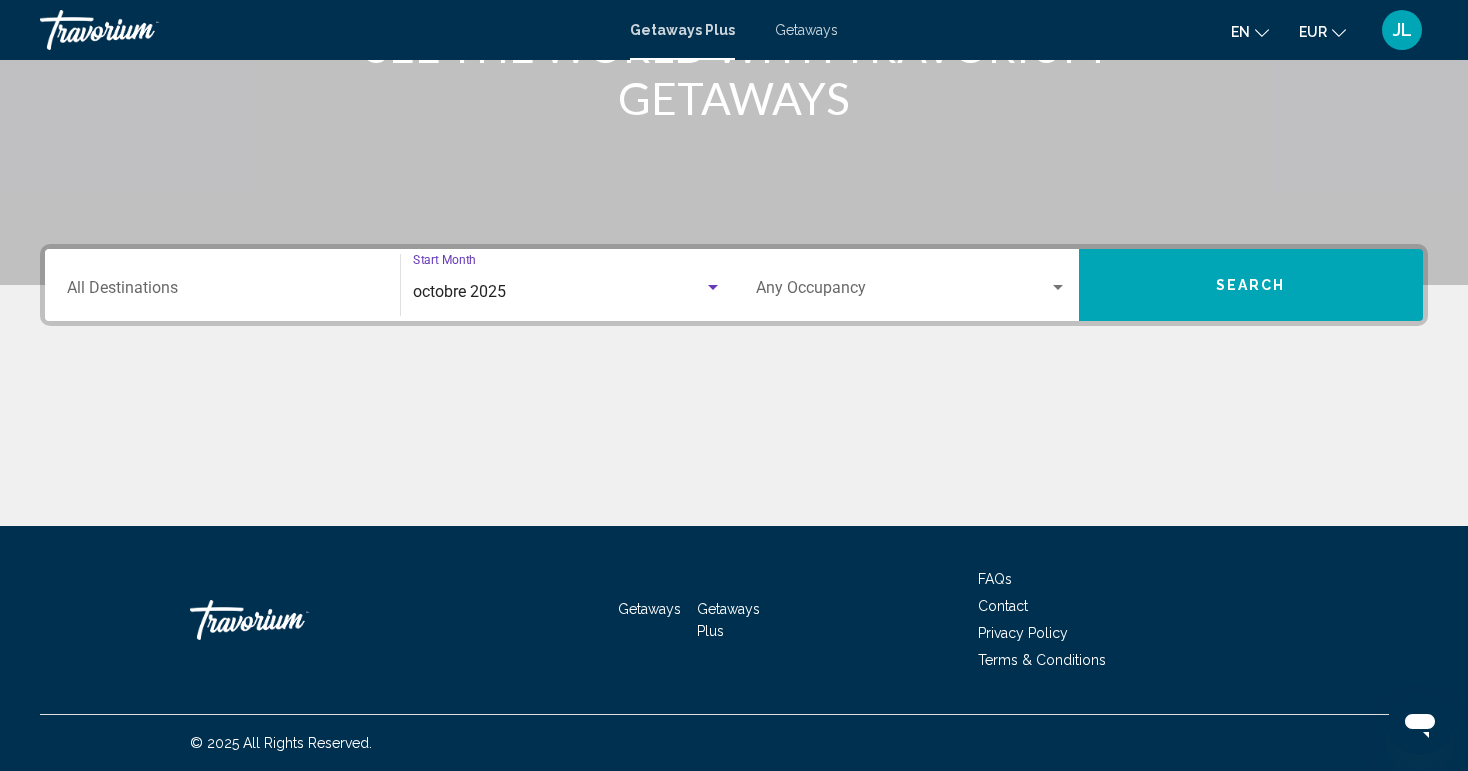 click on "Occupancy Any Occupancy" at bounding box center [911, 285] 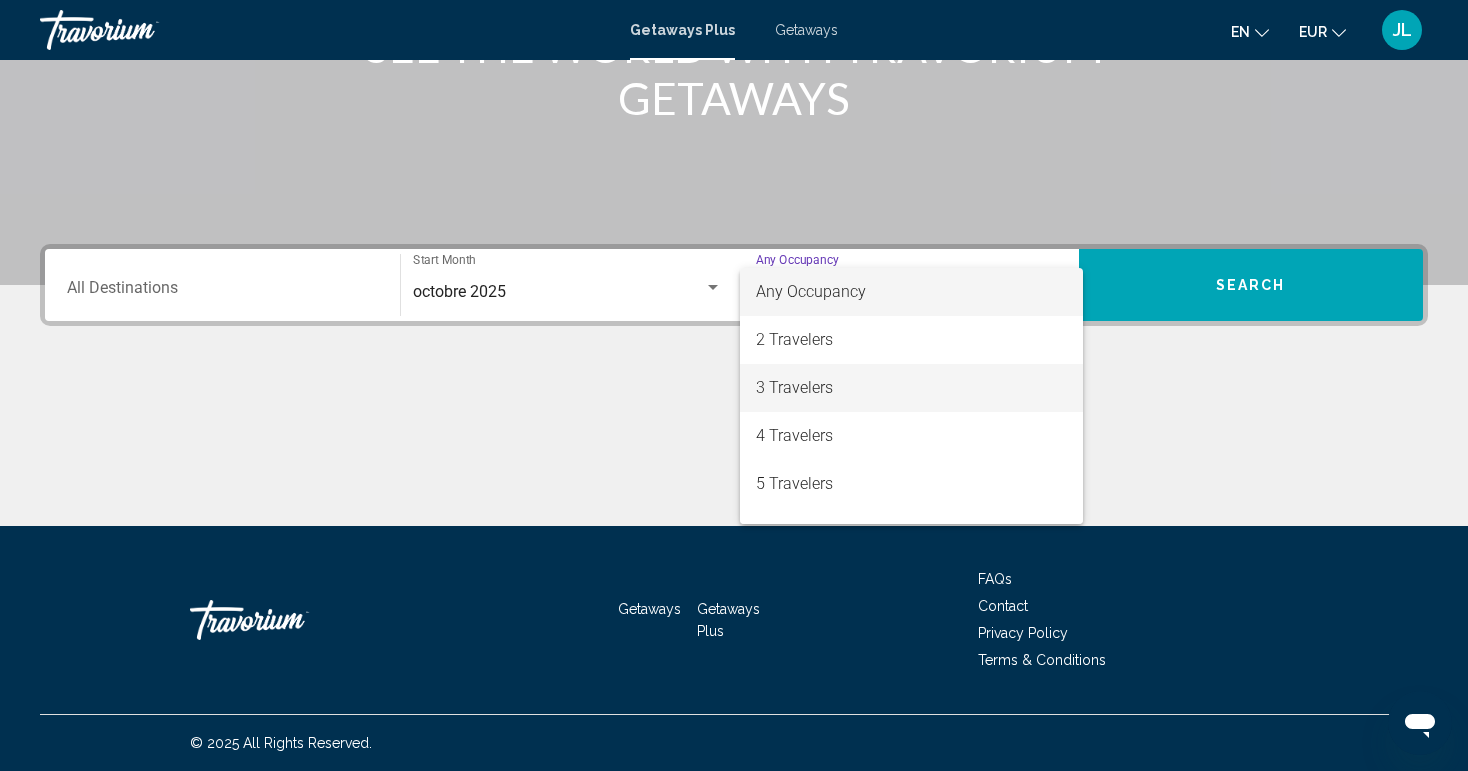 click on "3 Travelers" at bounding box center (911, 388) 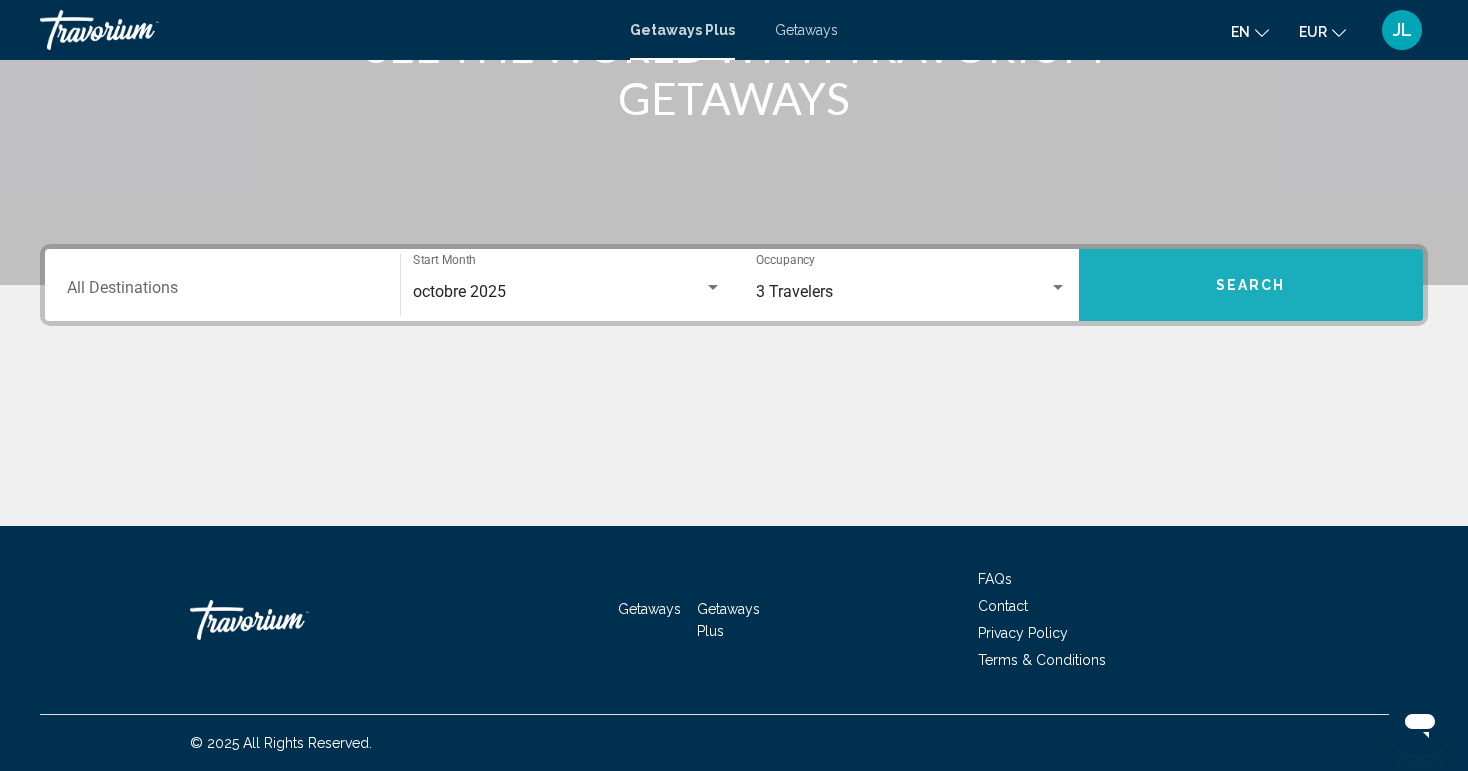 click on "Search" at bounding box center (1251, 285) 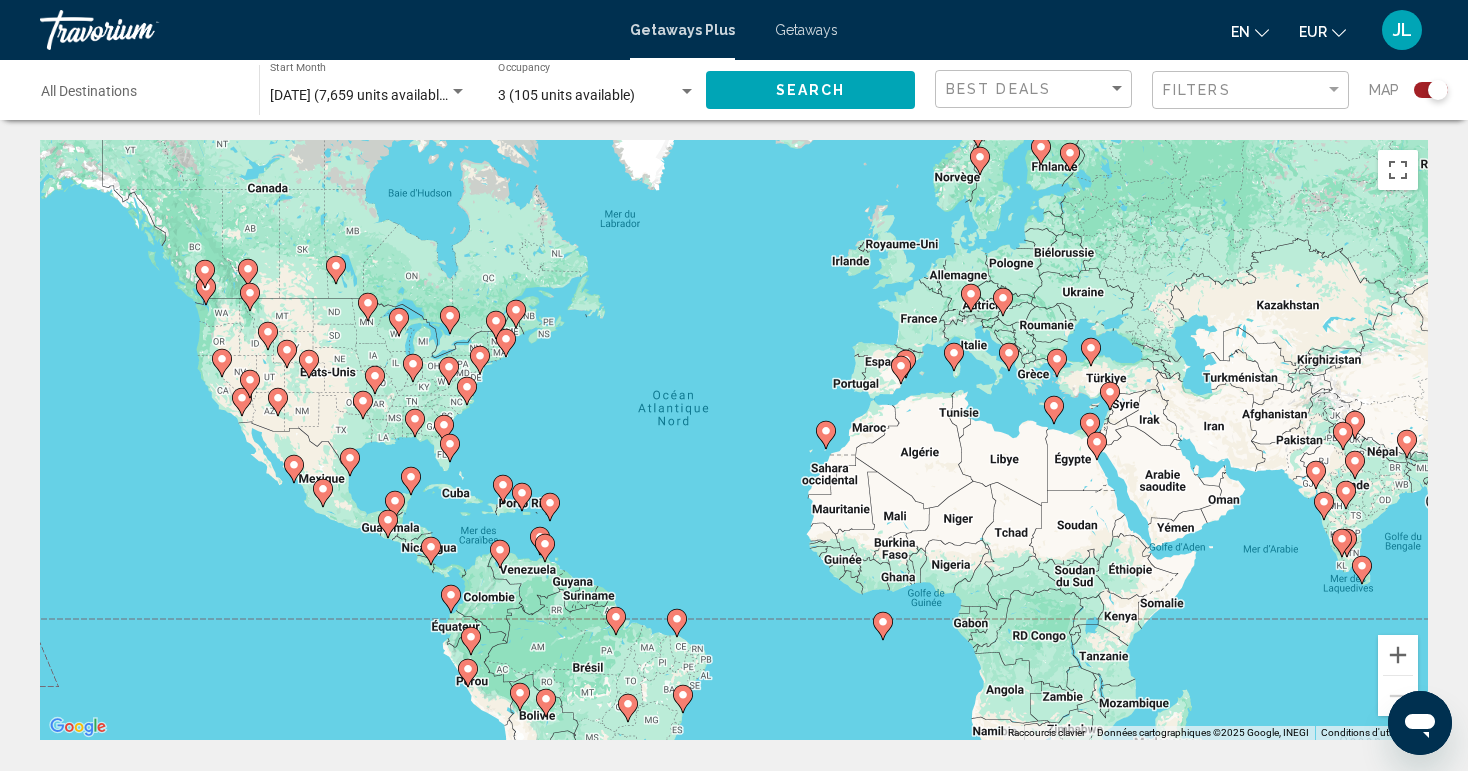 scroll, scrollTop: 0, scrollLeft: 0, axis: both 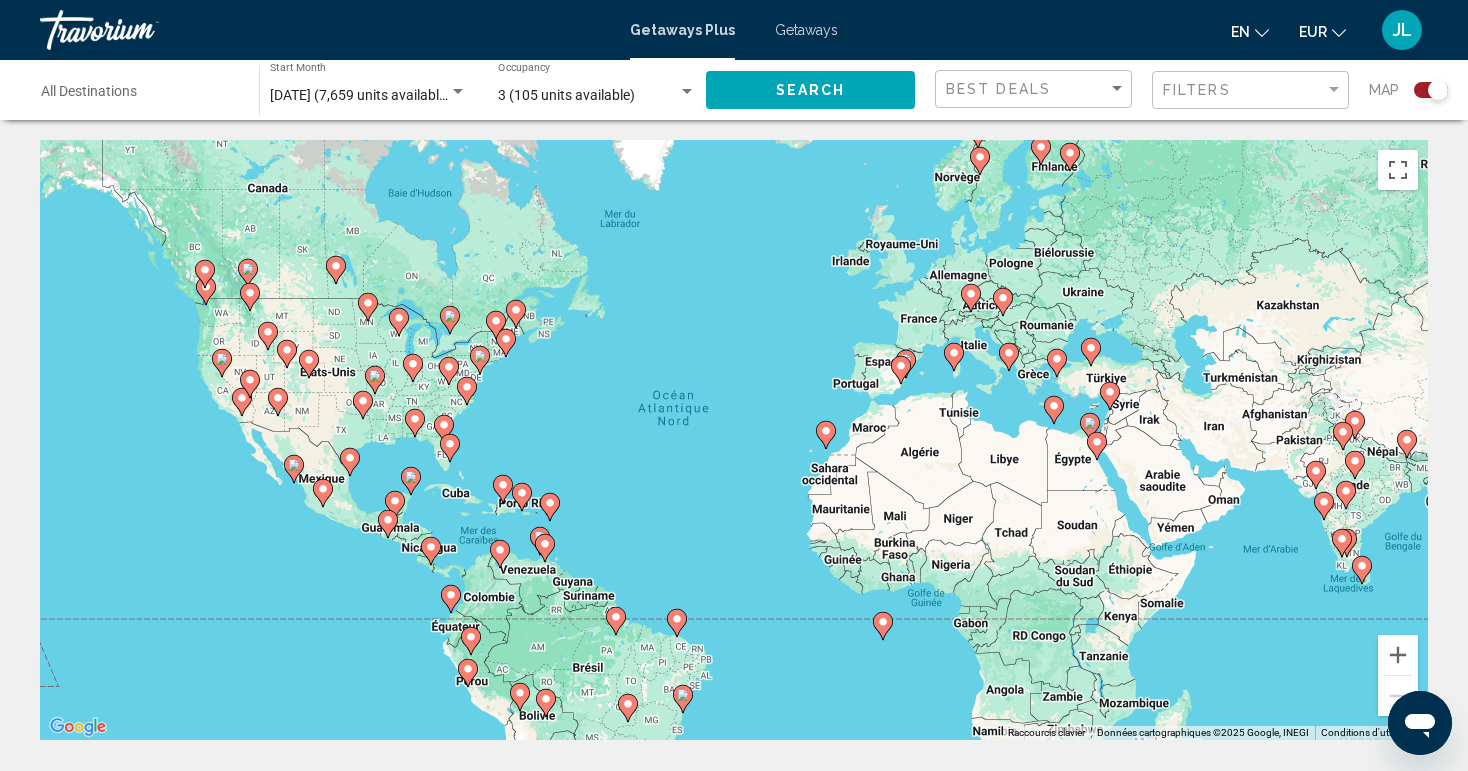 click 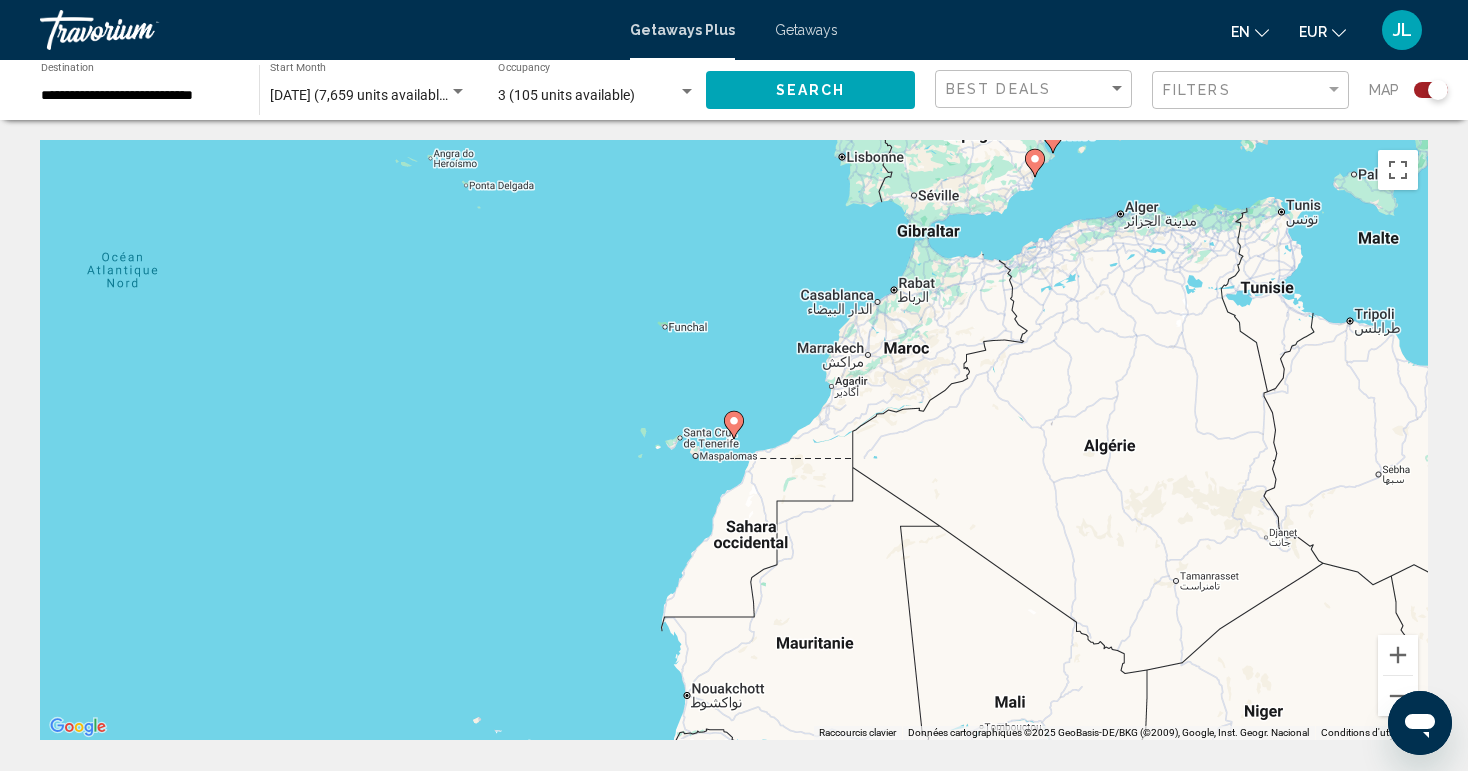 click 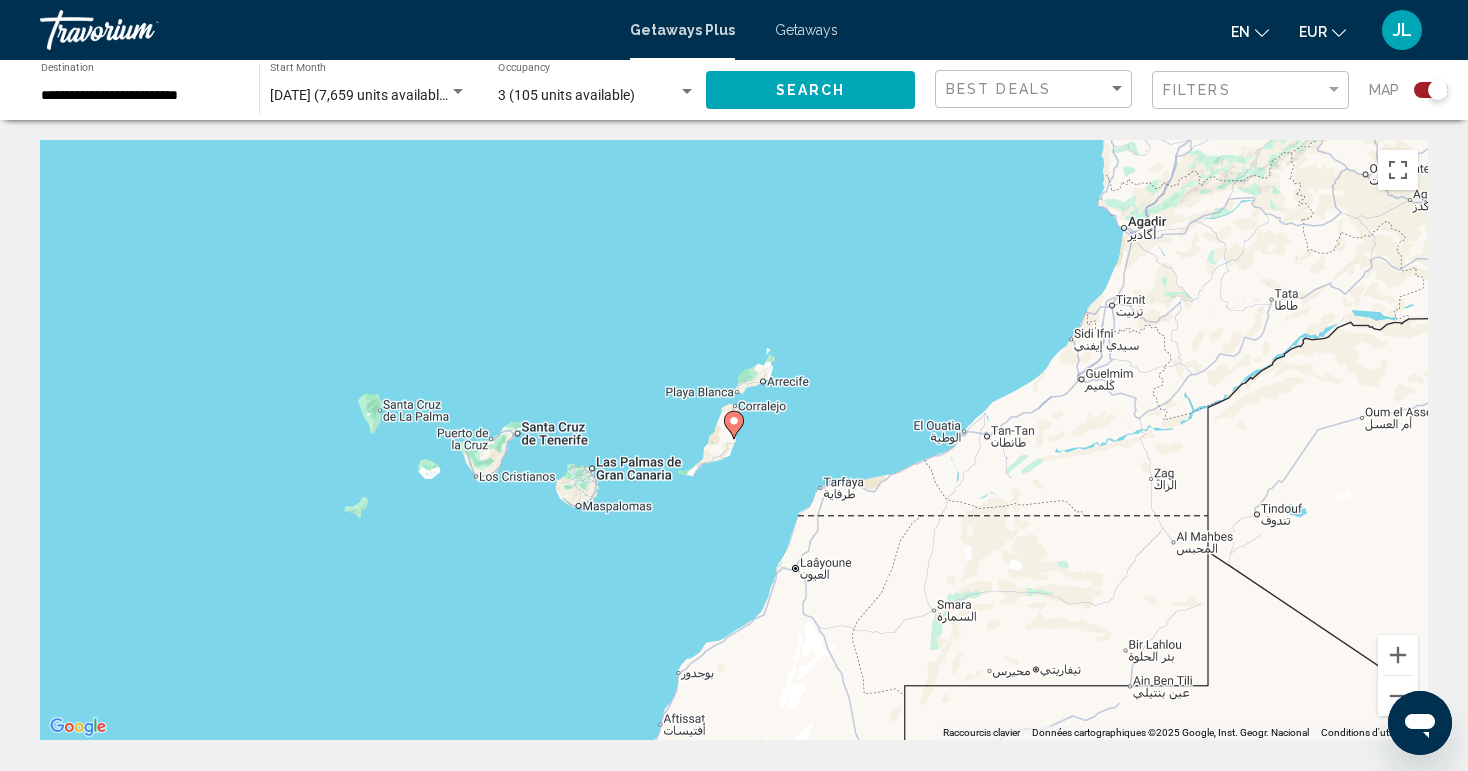 click 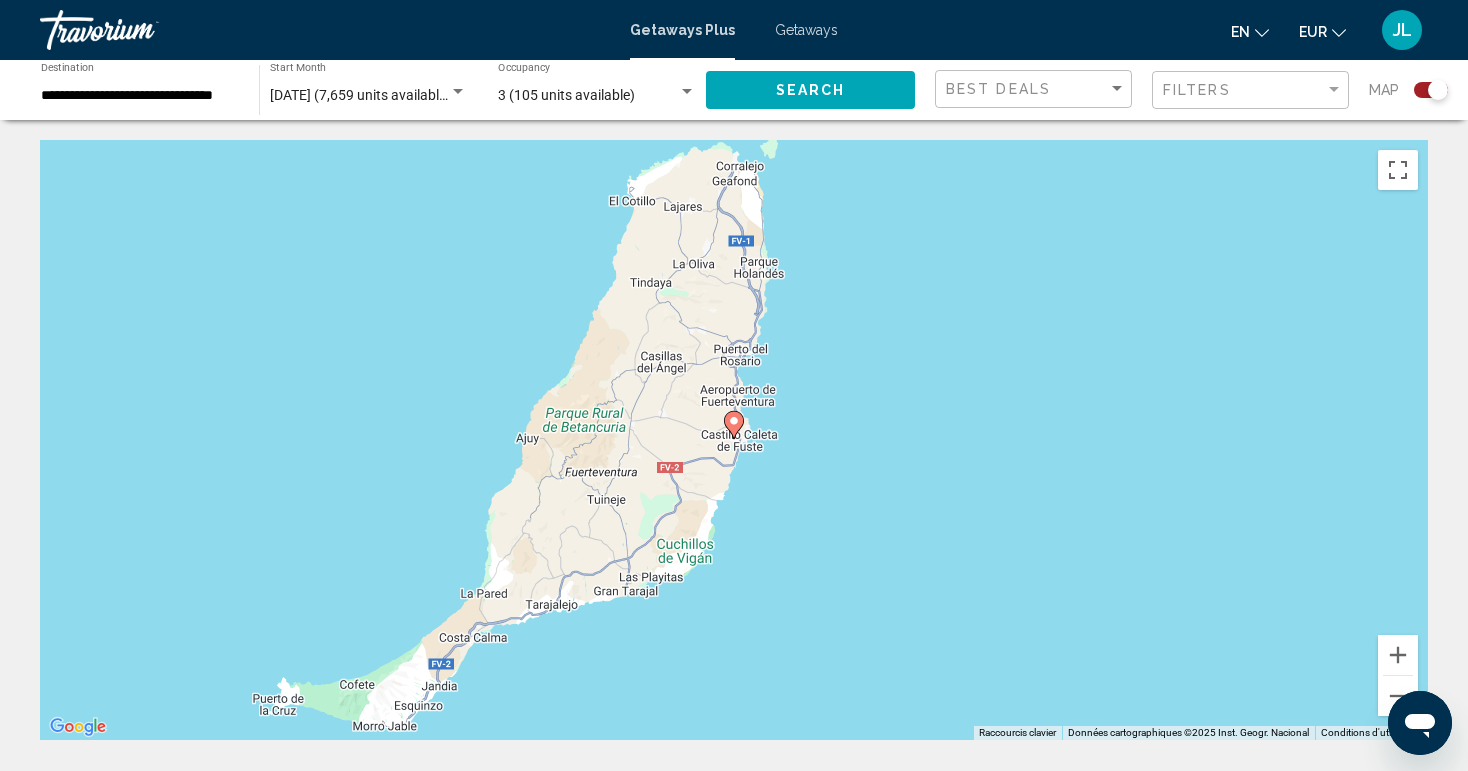click 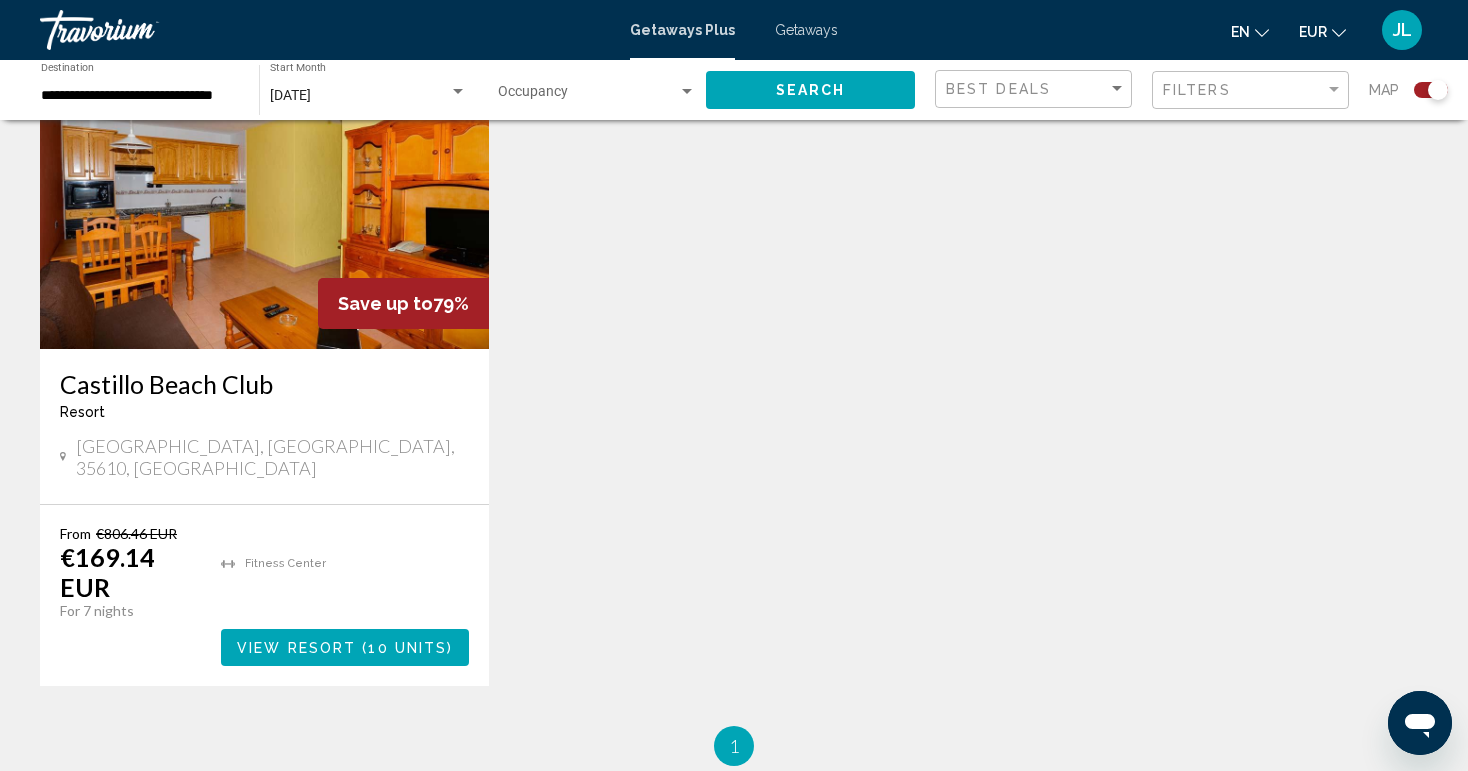 scroll, scrollTop: 801, scrollLeft: 0, axis: vertical 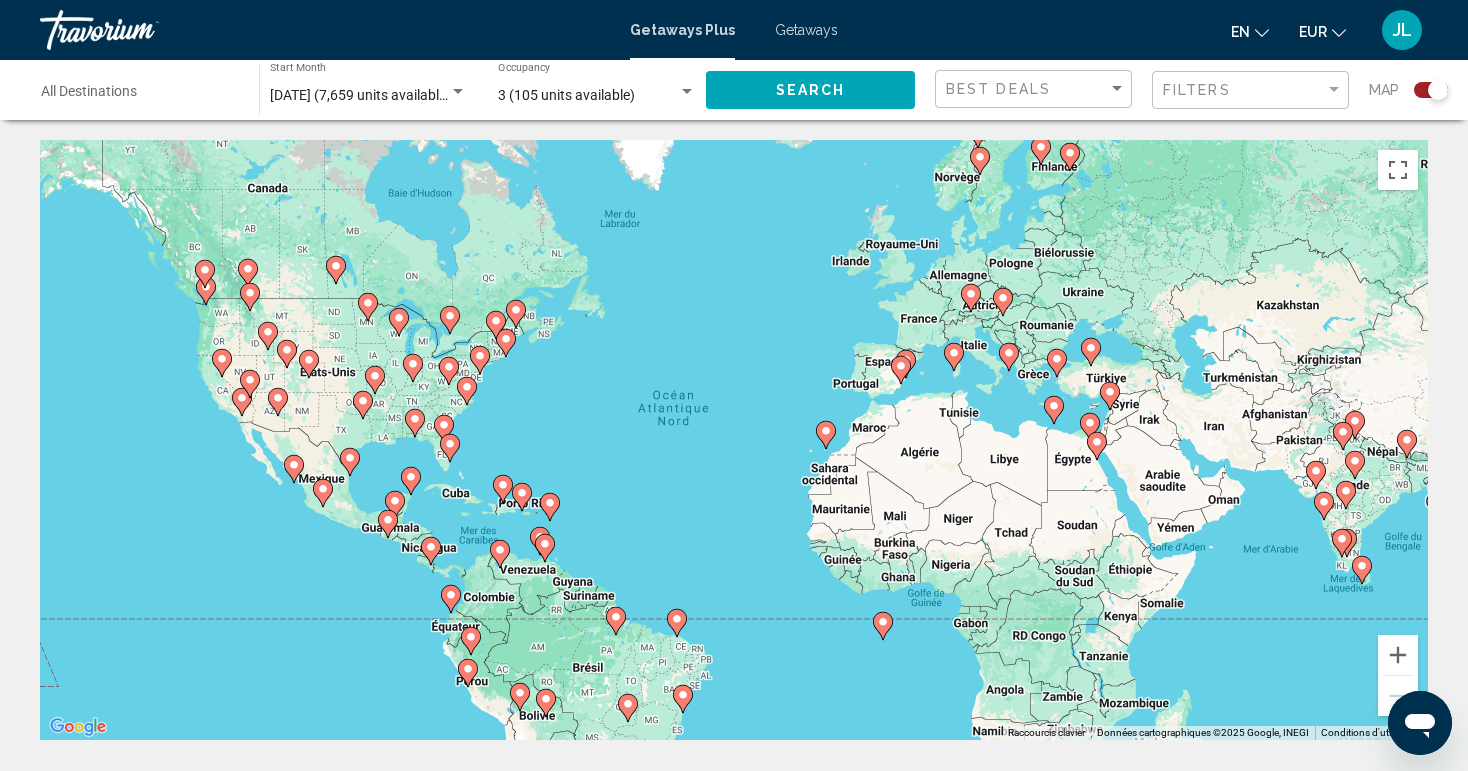 click 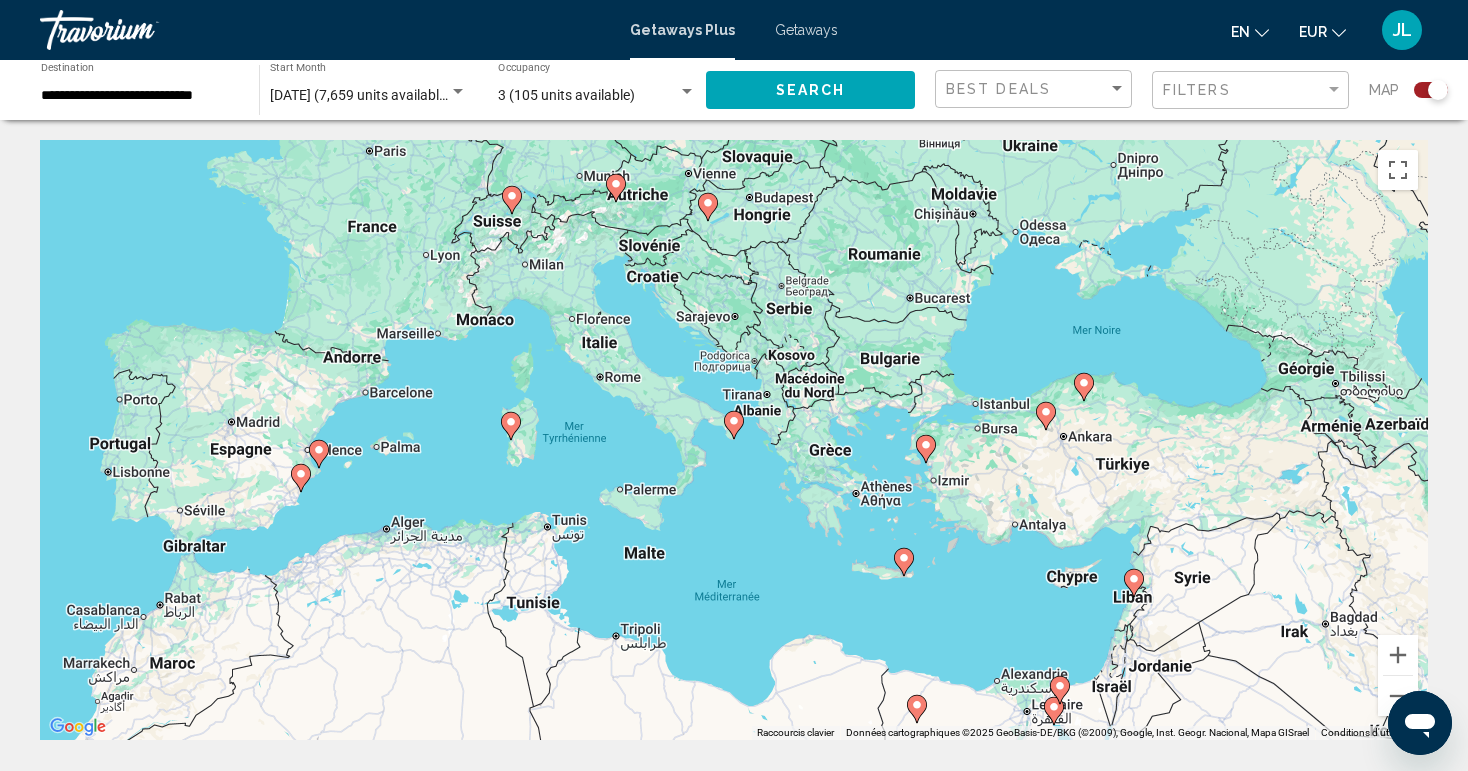 click 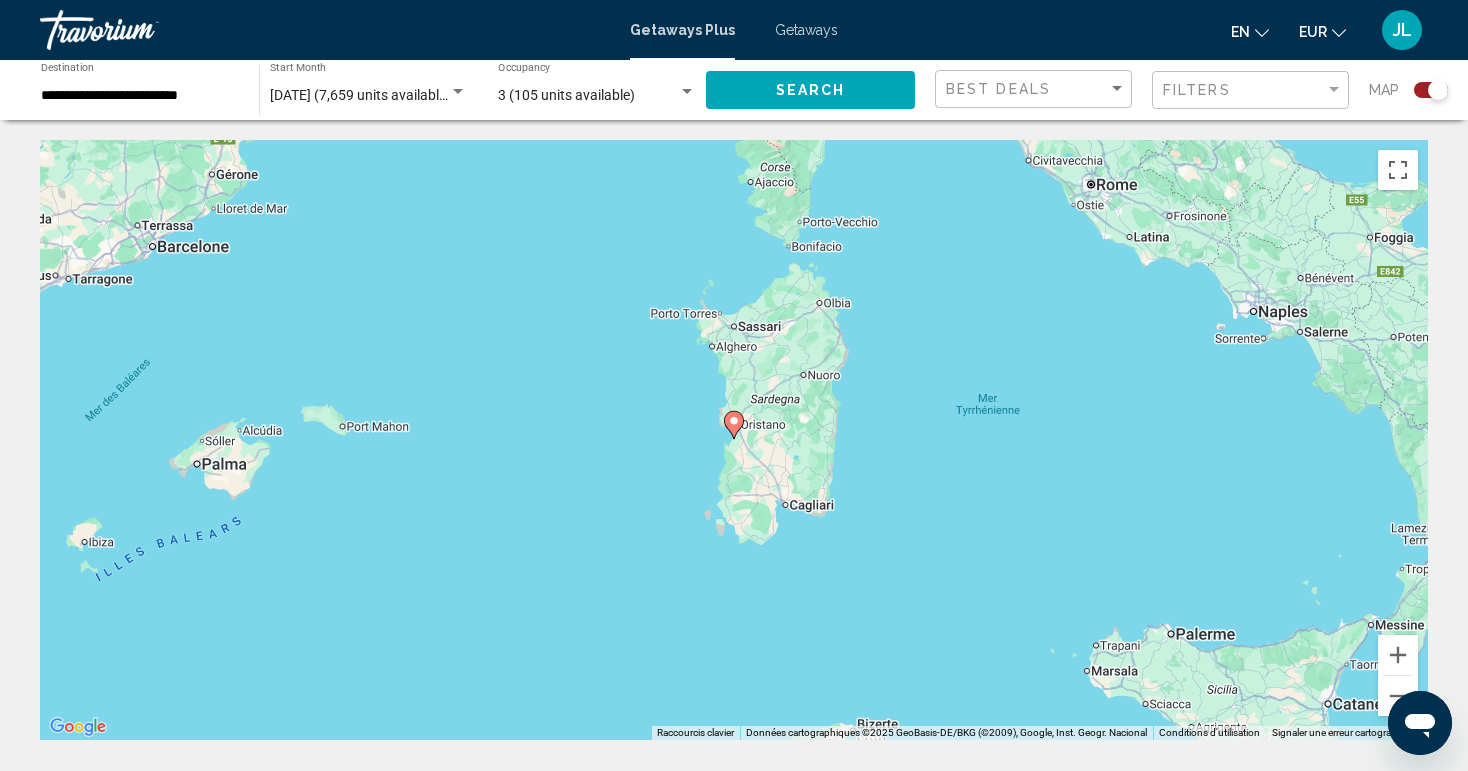 click 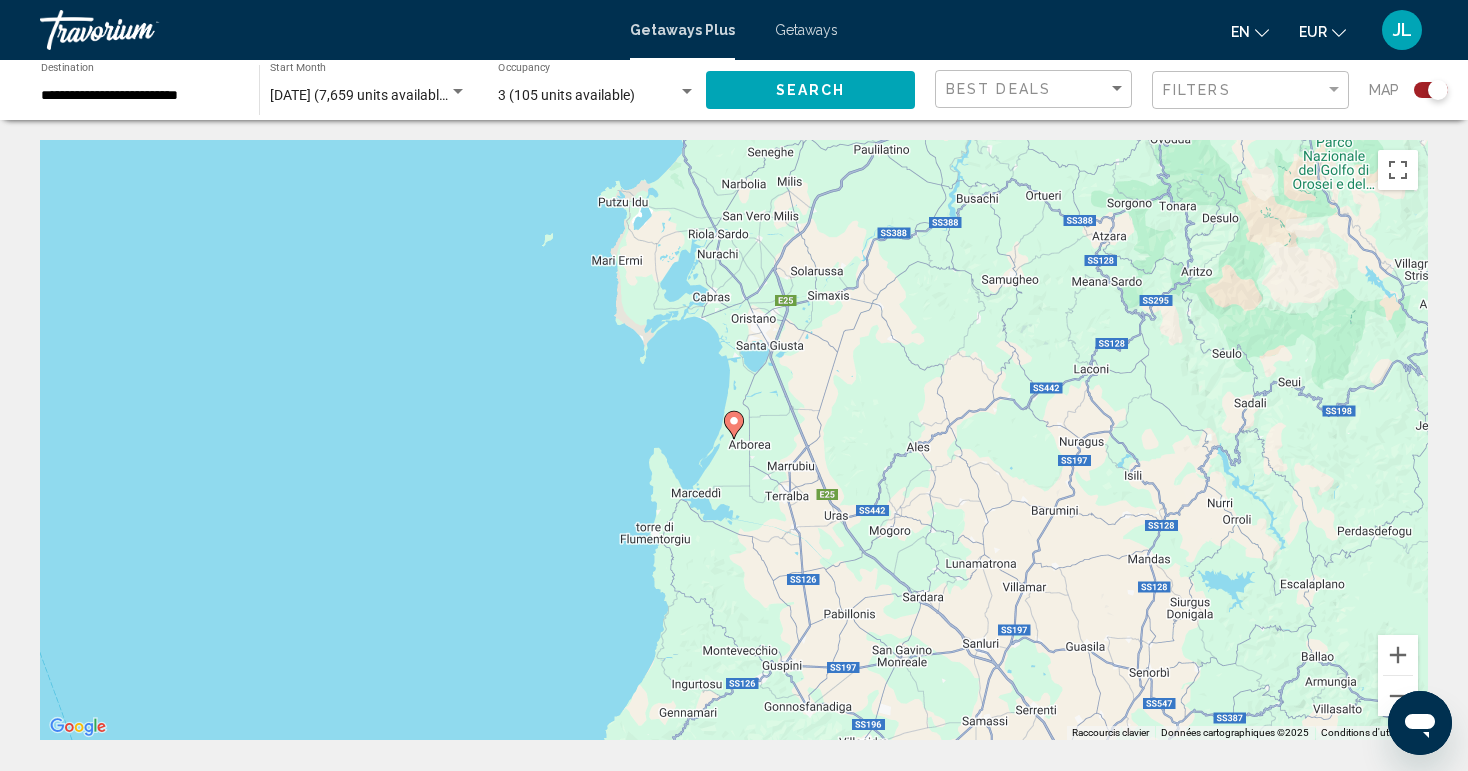 click 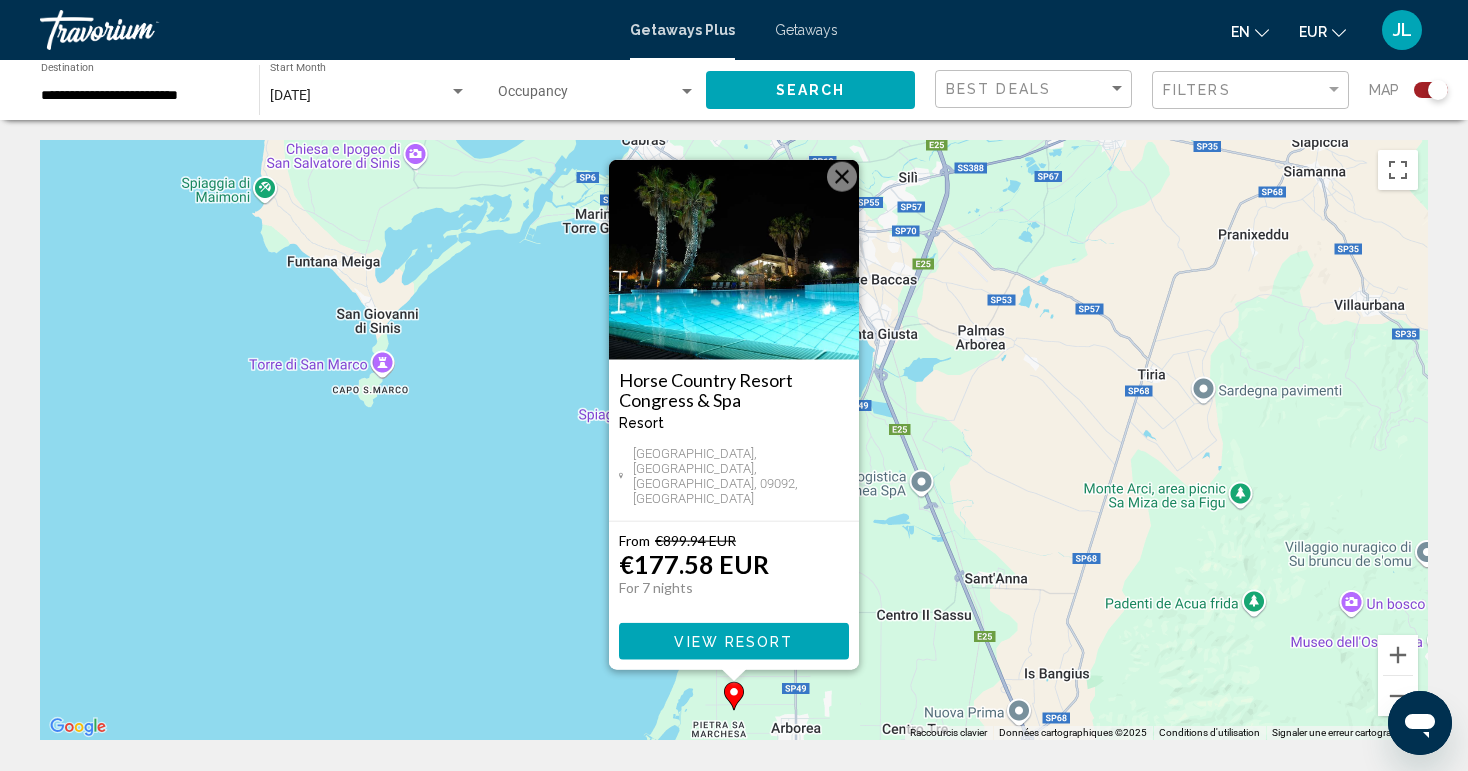 click on "Horse Country Resort Congress & Spa" at bounding box center (734, 390) 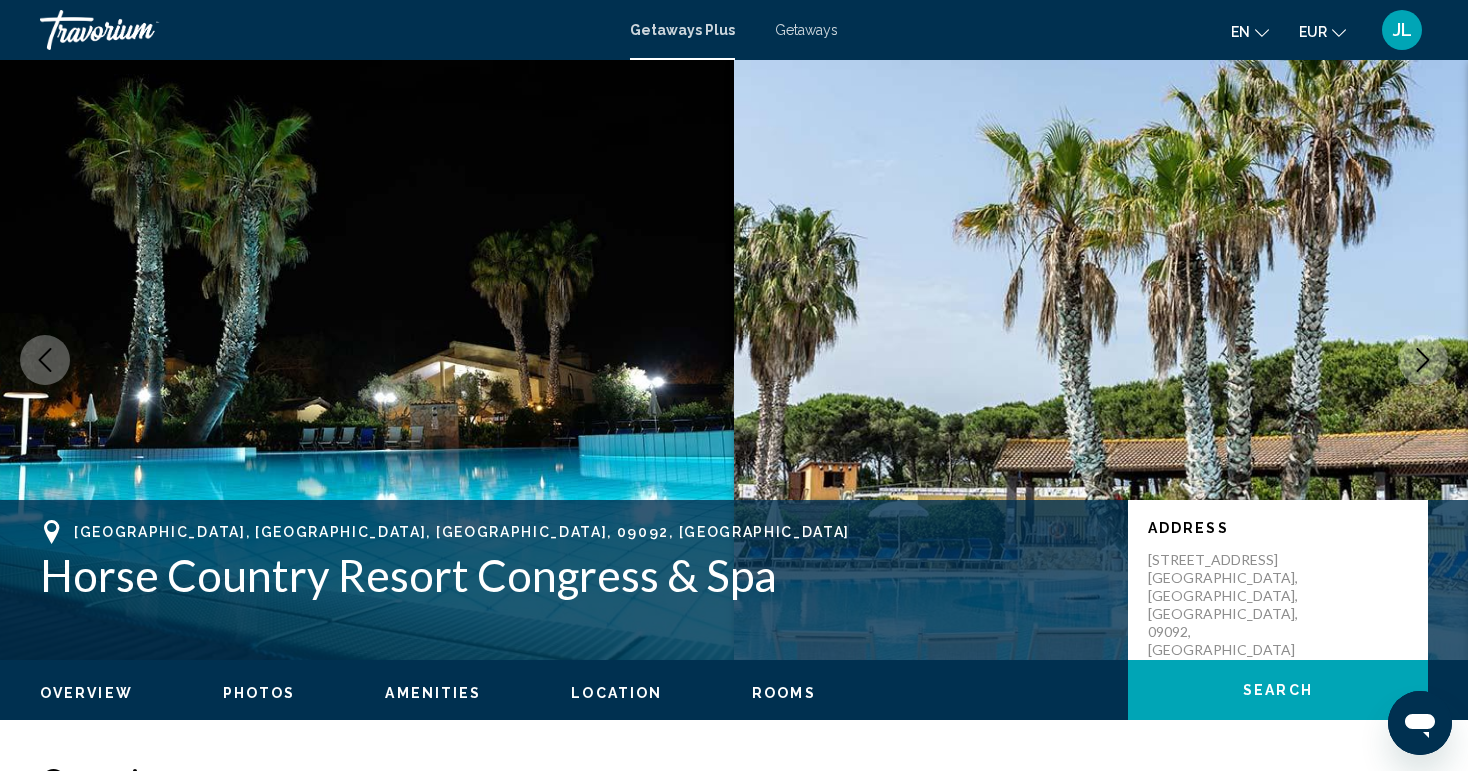 click at bounding box center [1423, 360] 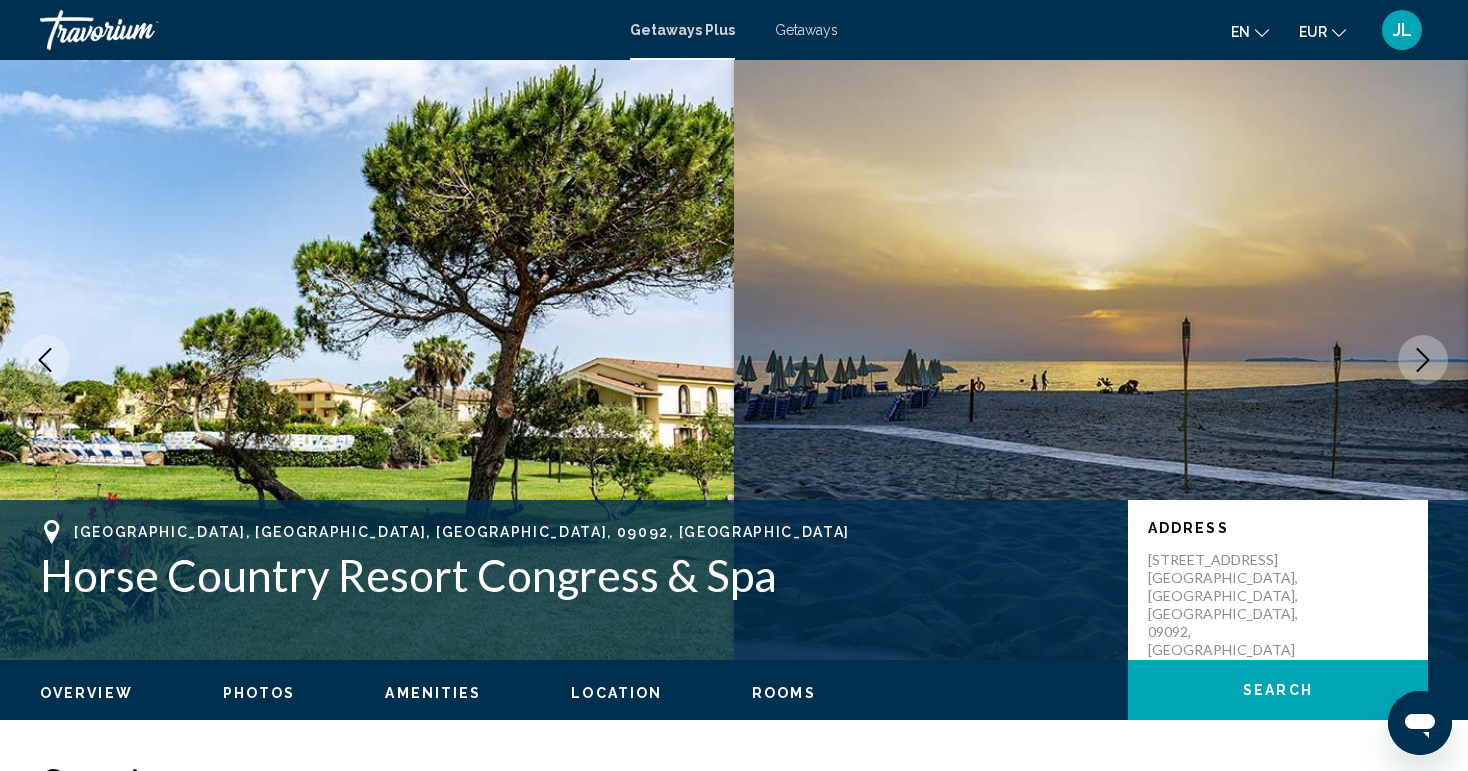 click at bounding box center [1423, 360] 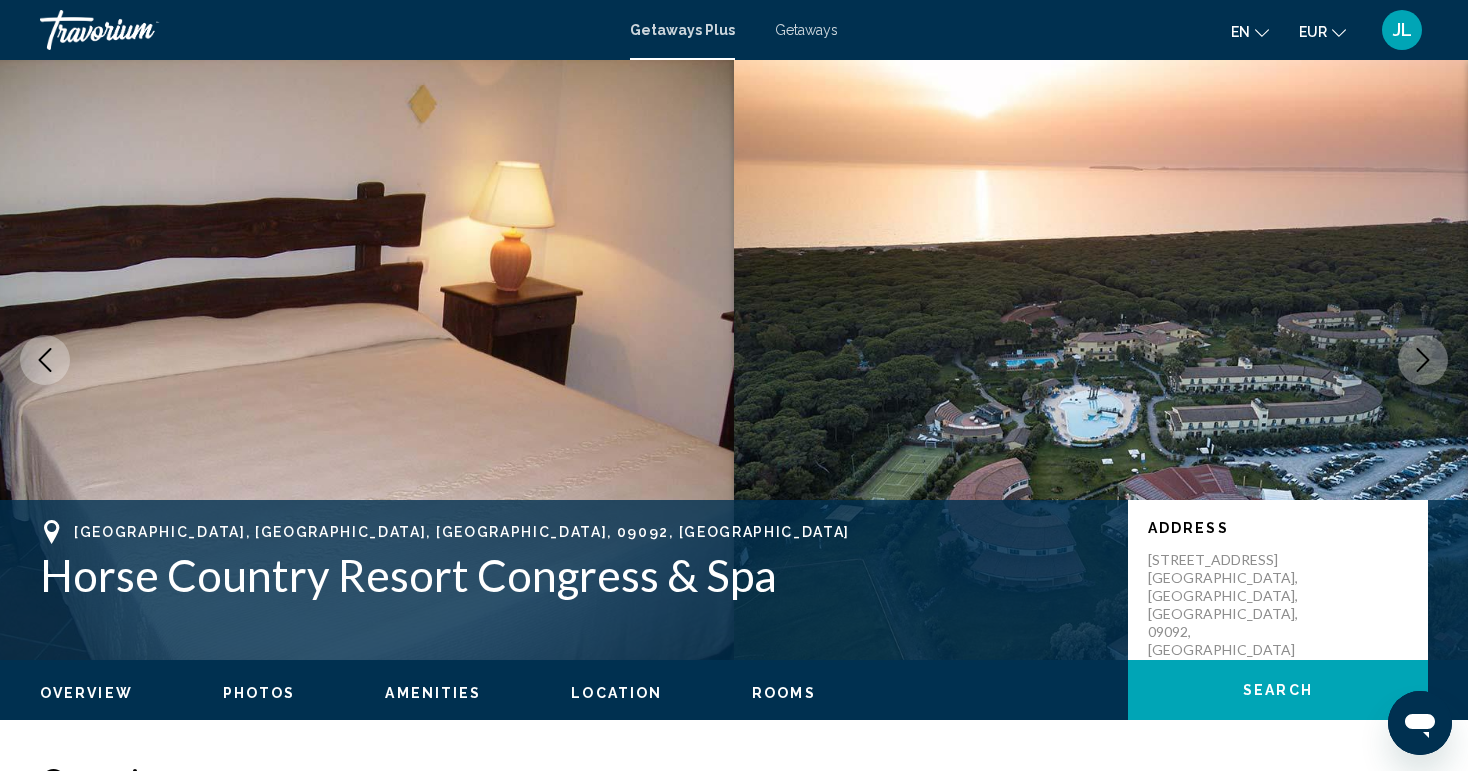 click at bounding box center (1423, 360) 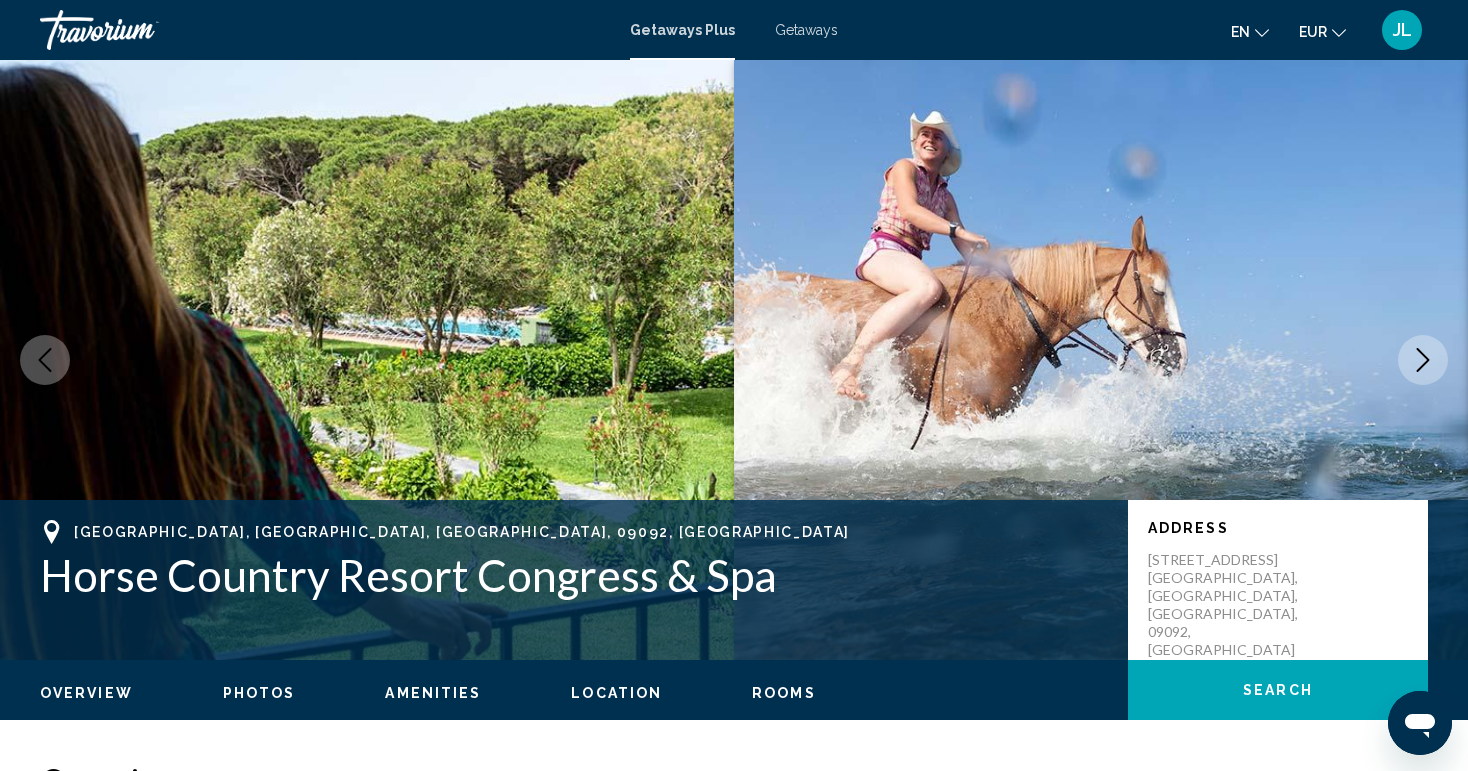 click at bounding box center (1423, 360) 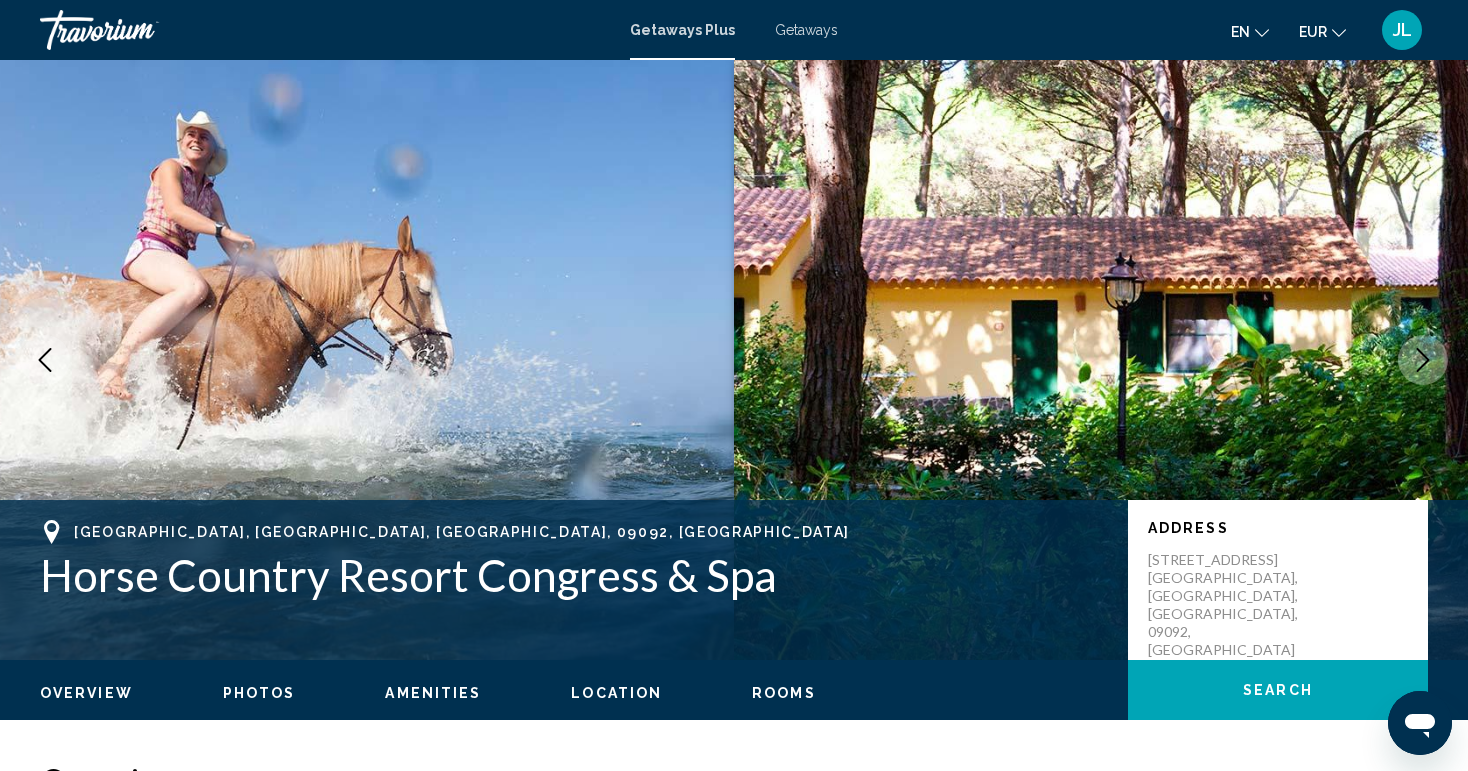 click at bounding box center [1423, 360] 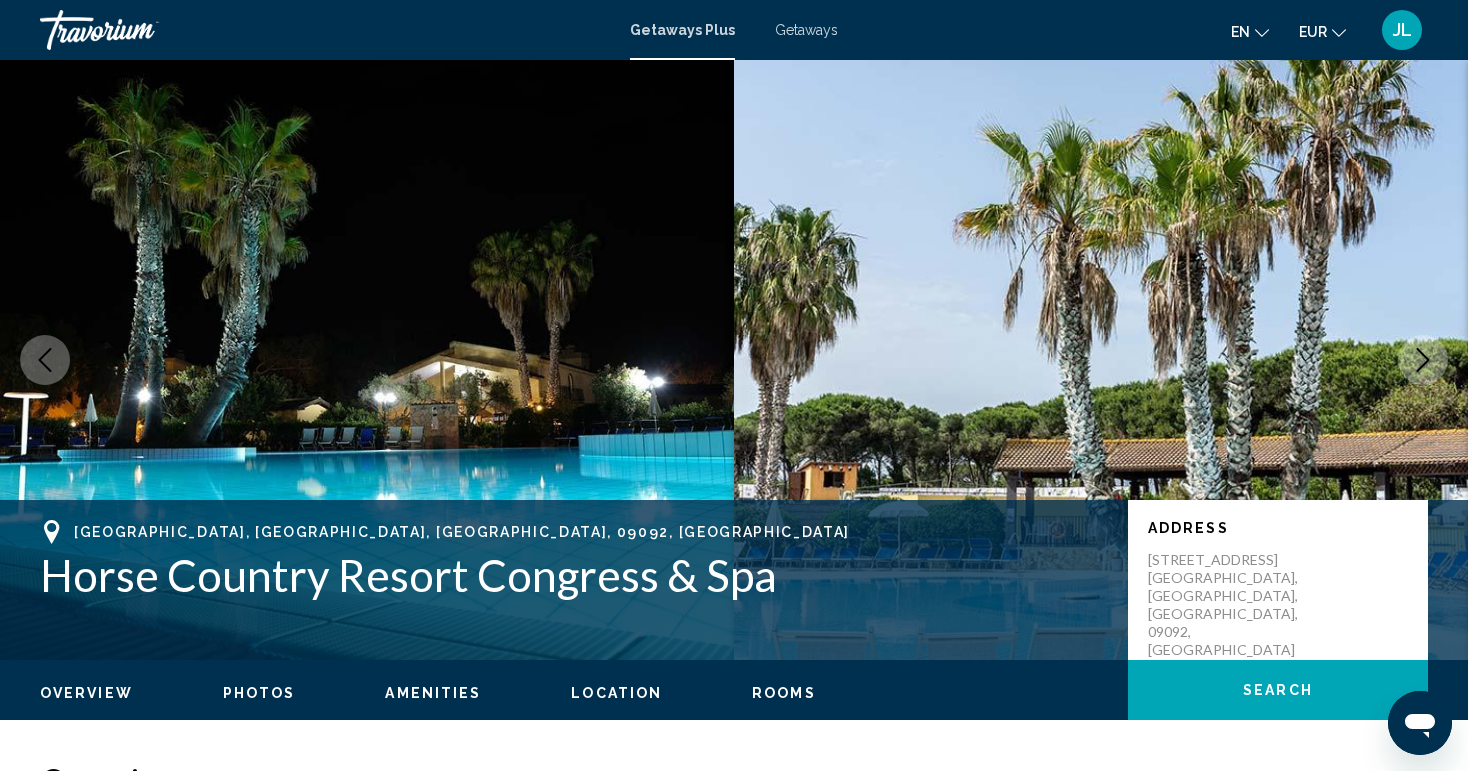 click at bounding box center [1423, 360] 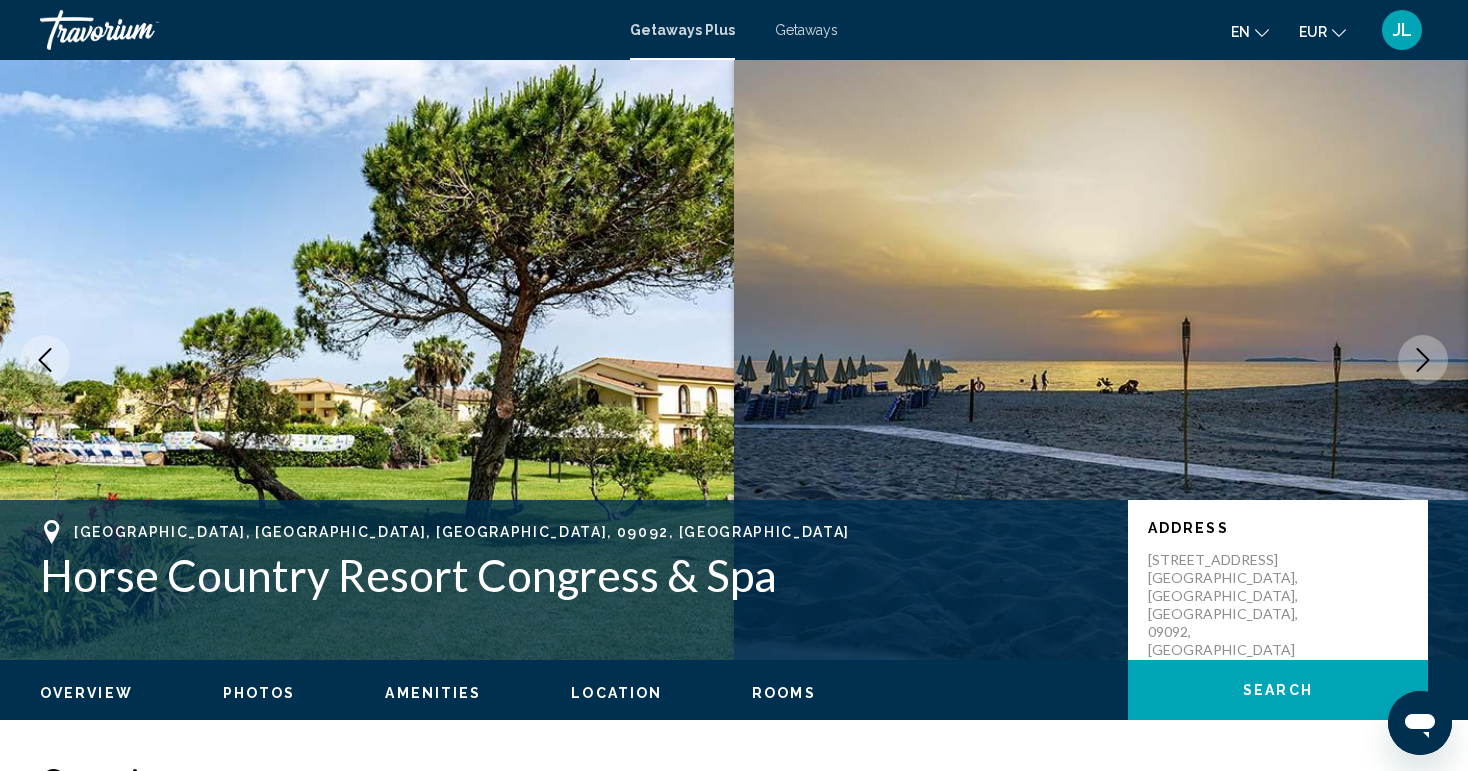 click at bounding box center [1423, 360] 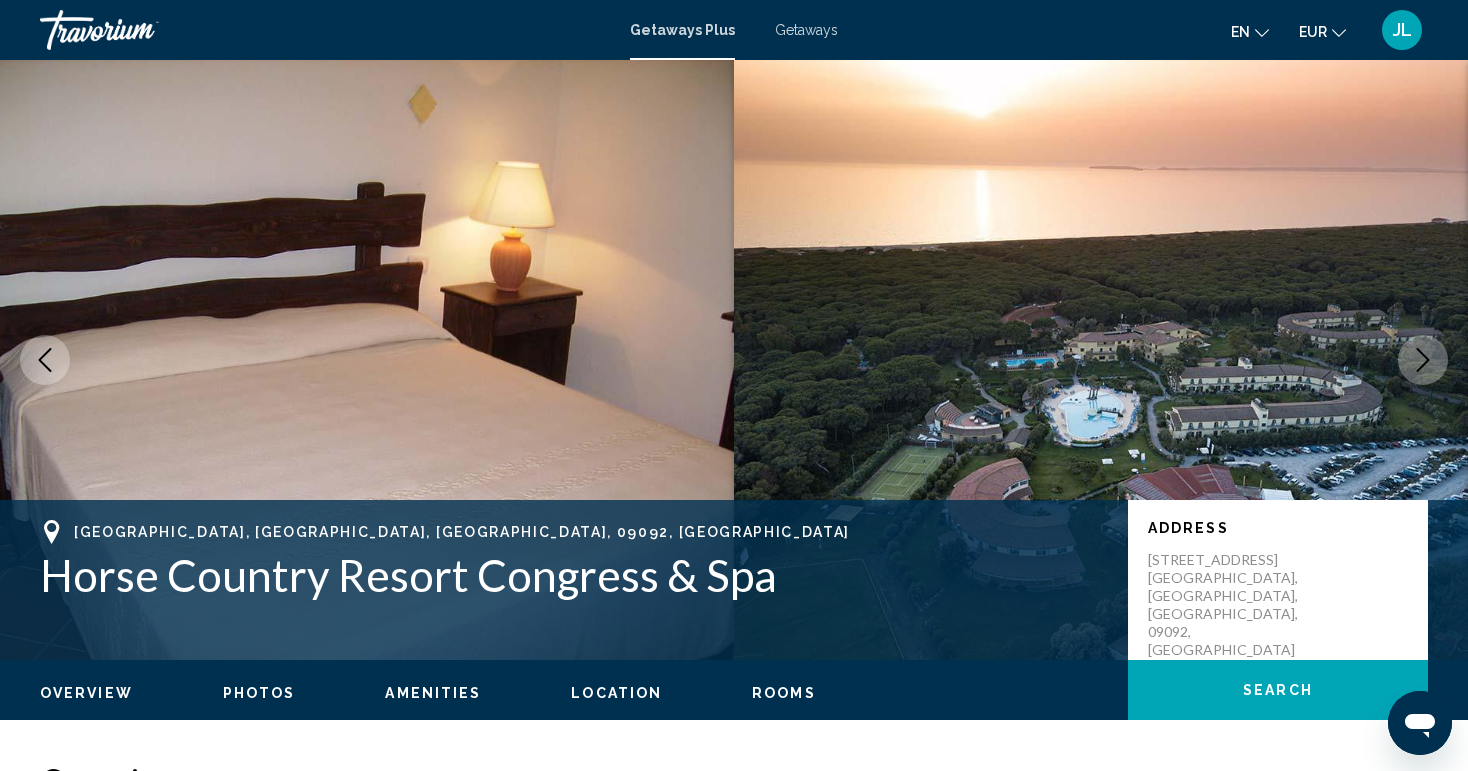click at bounding box center [1423, 360] 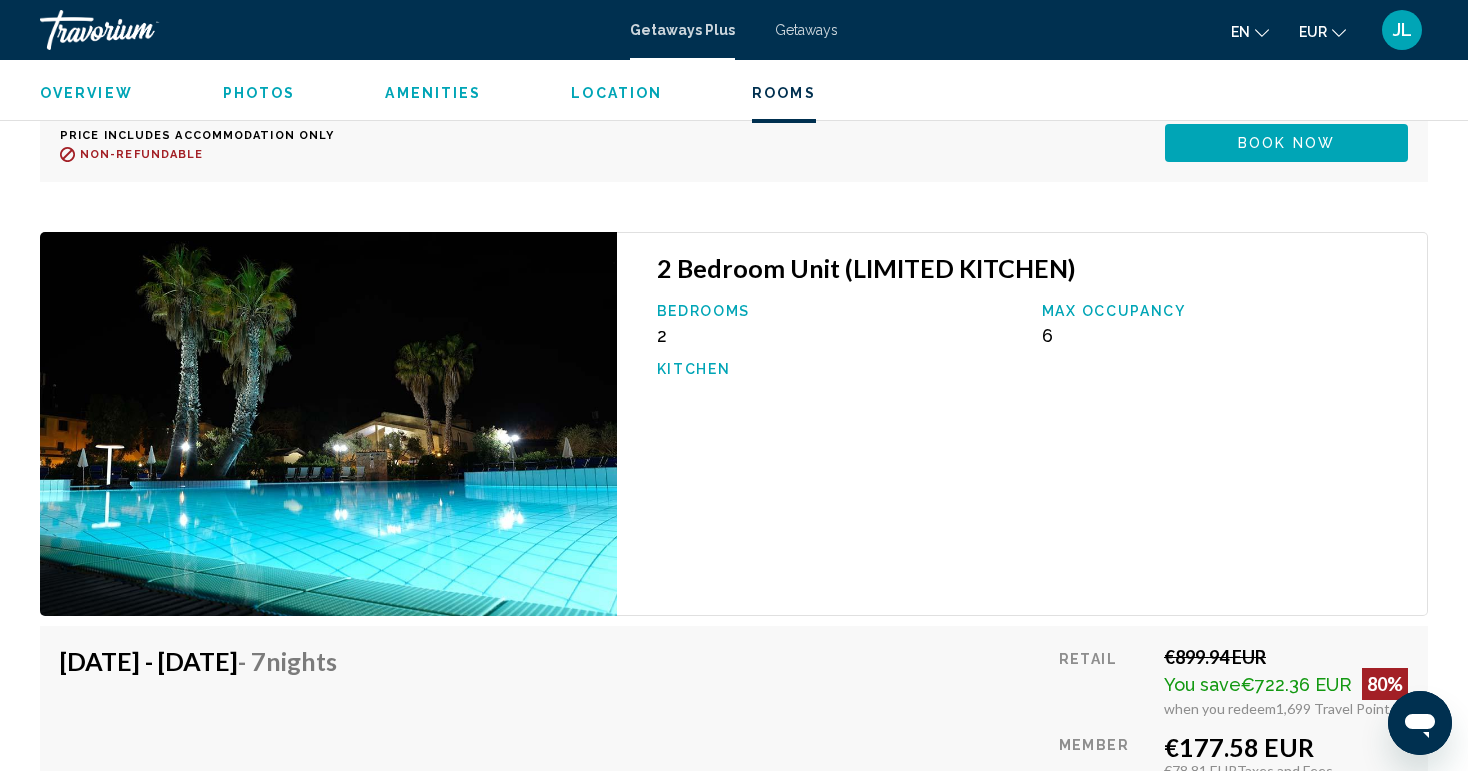 scroll, scrollTop: 4506, scrollLeft: 0, axis: vertical 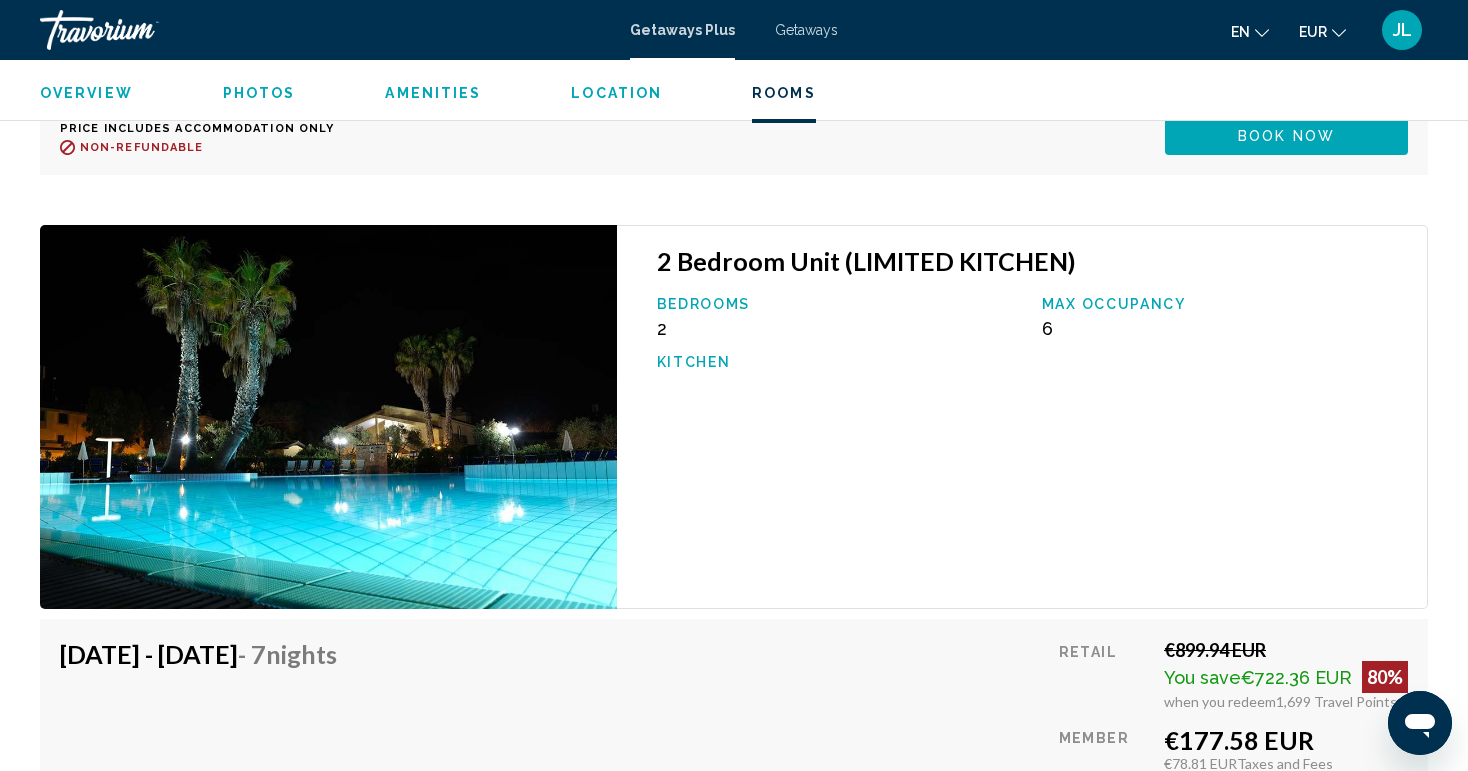 click at bounding box center (328, -1119) 